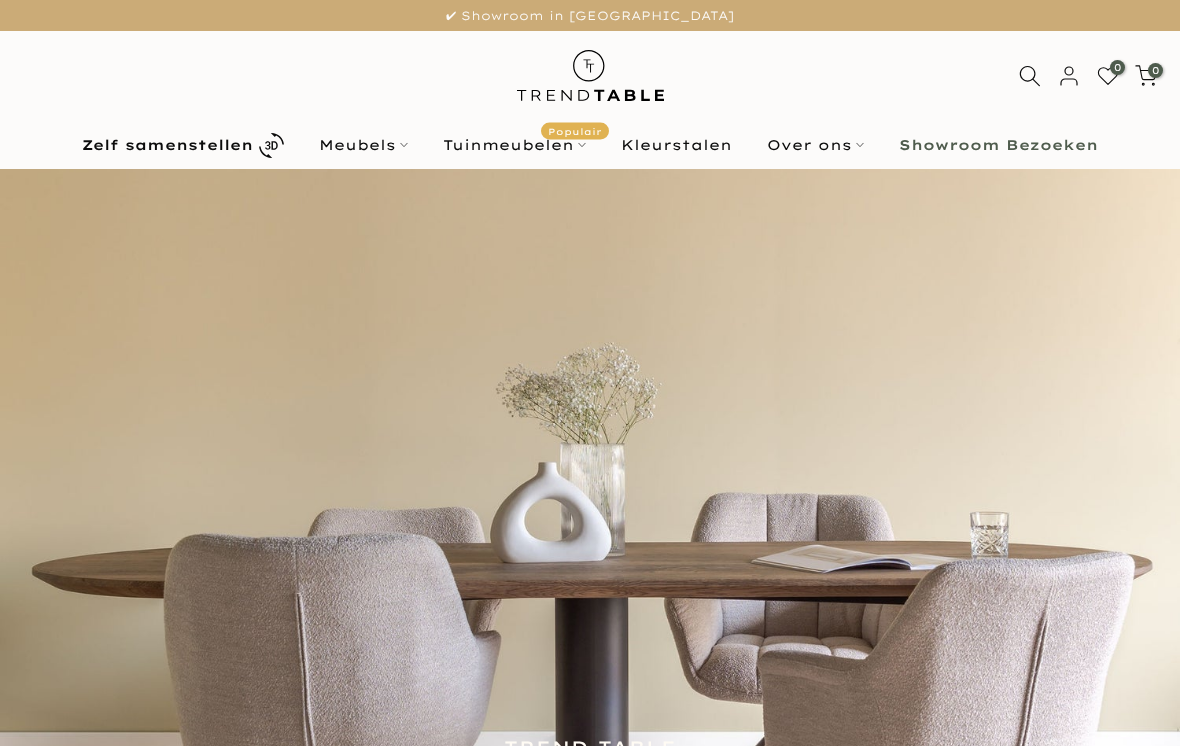 scroll, scrollTop: 0, scrollLeft: 0, axis: both 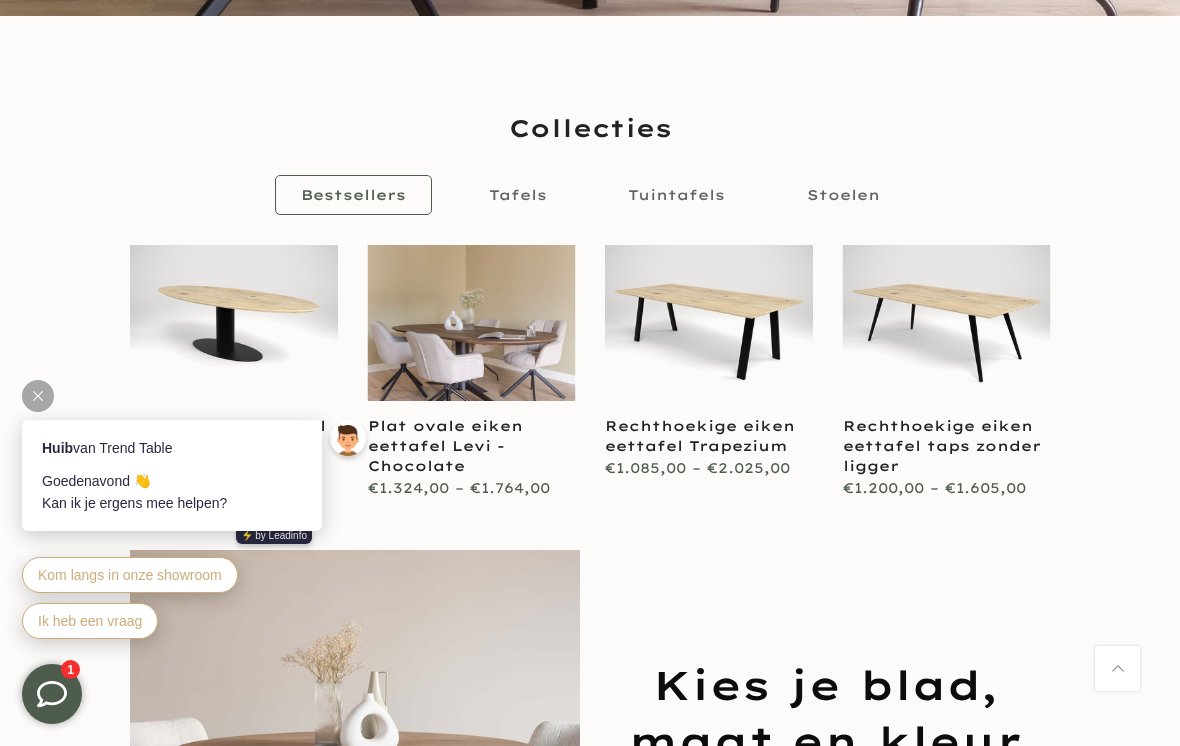 click at bounding box center (38, 396) 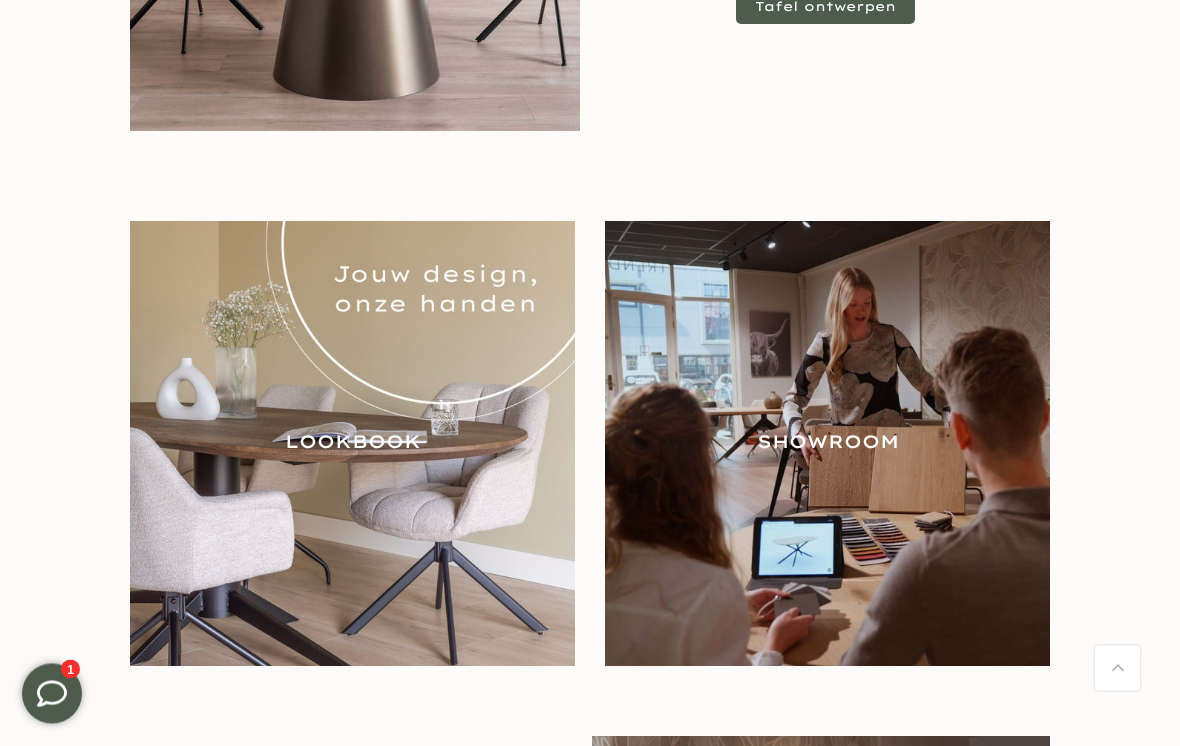 scroll, scrollTop: 1822, scrollLeft: 0, axis: vertical 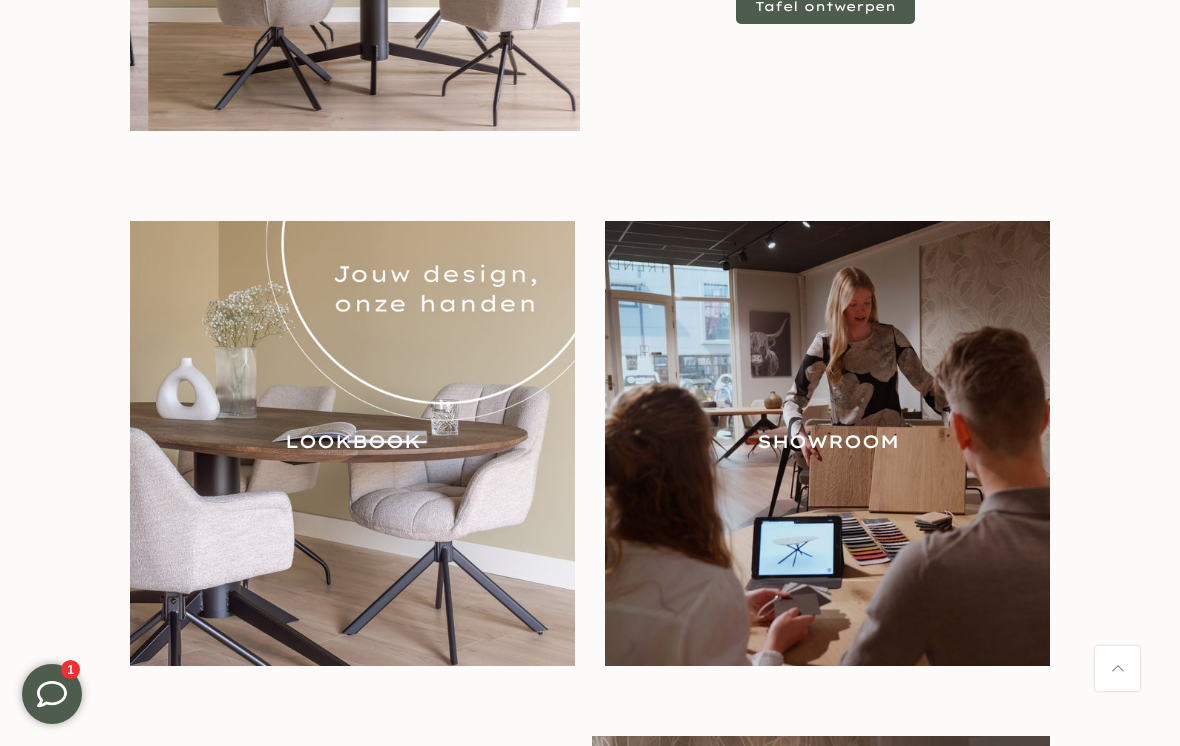 click at bounding box center [352, 443] 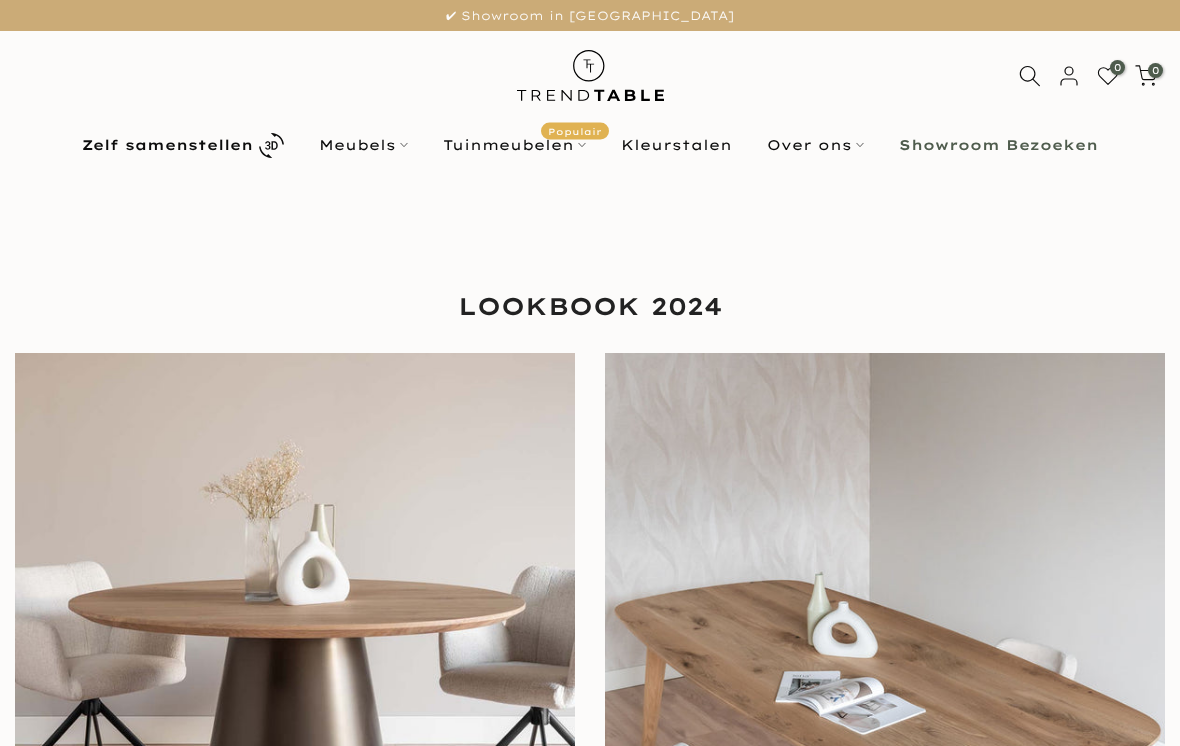 scroll, scrollTop: 0, scrollLeft: 0, axis: both 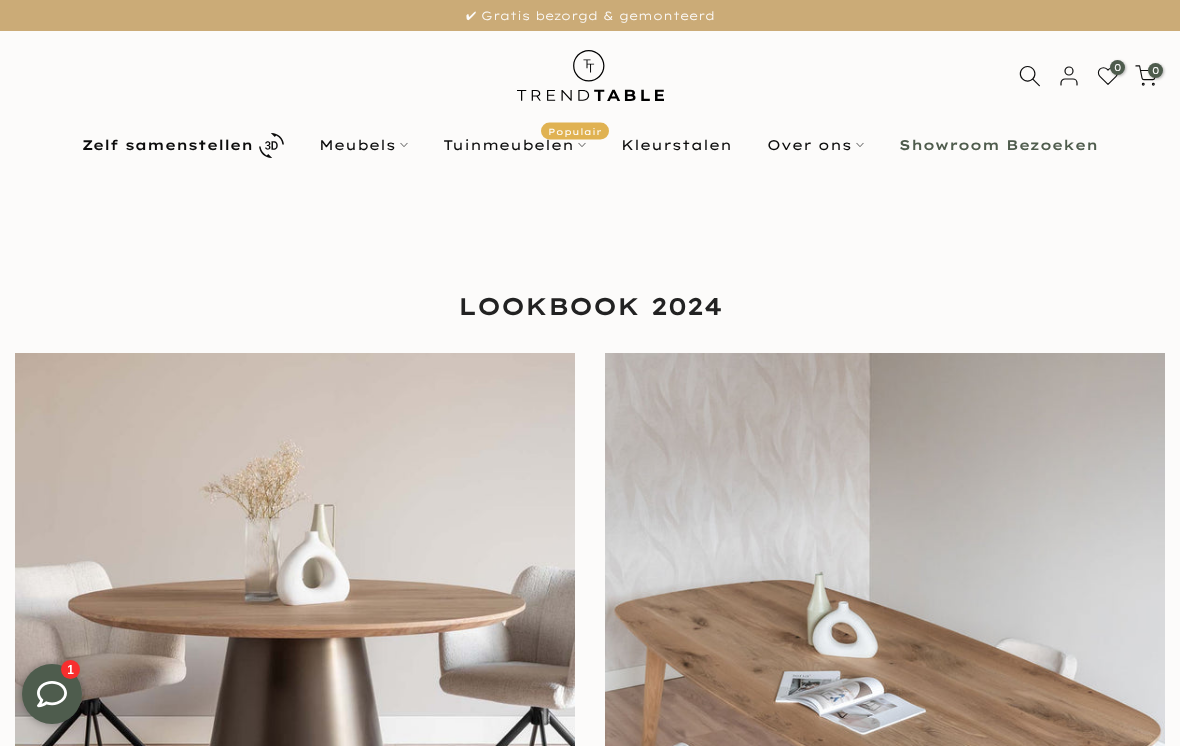 click on "Zelf samenstellen" at bounding box center [167, 145] 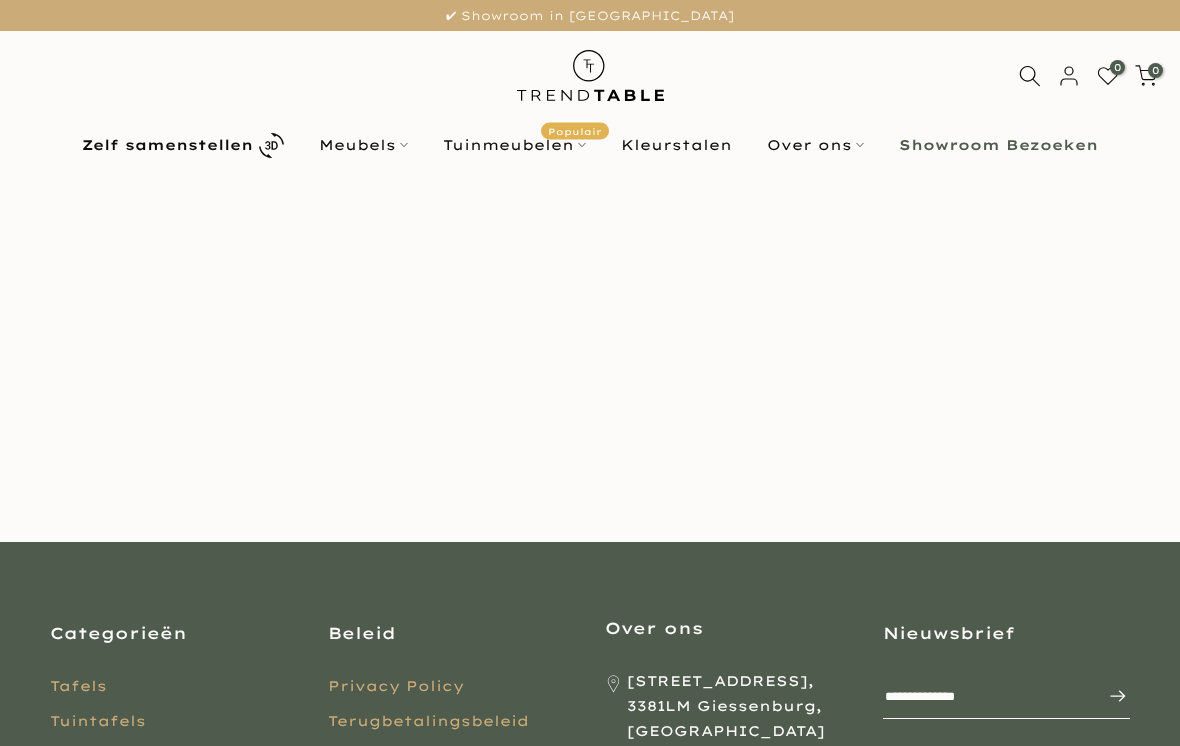 scroll, scrollTop: 0, scrollLeft: 0, axis: both 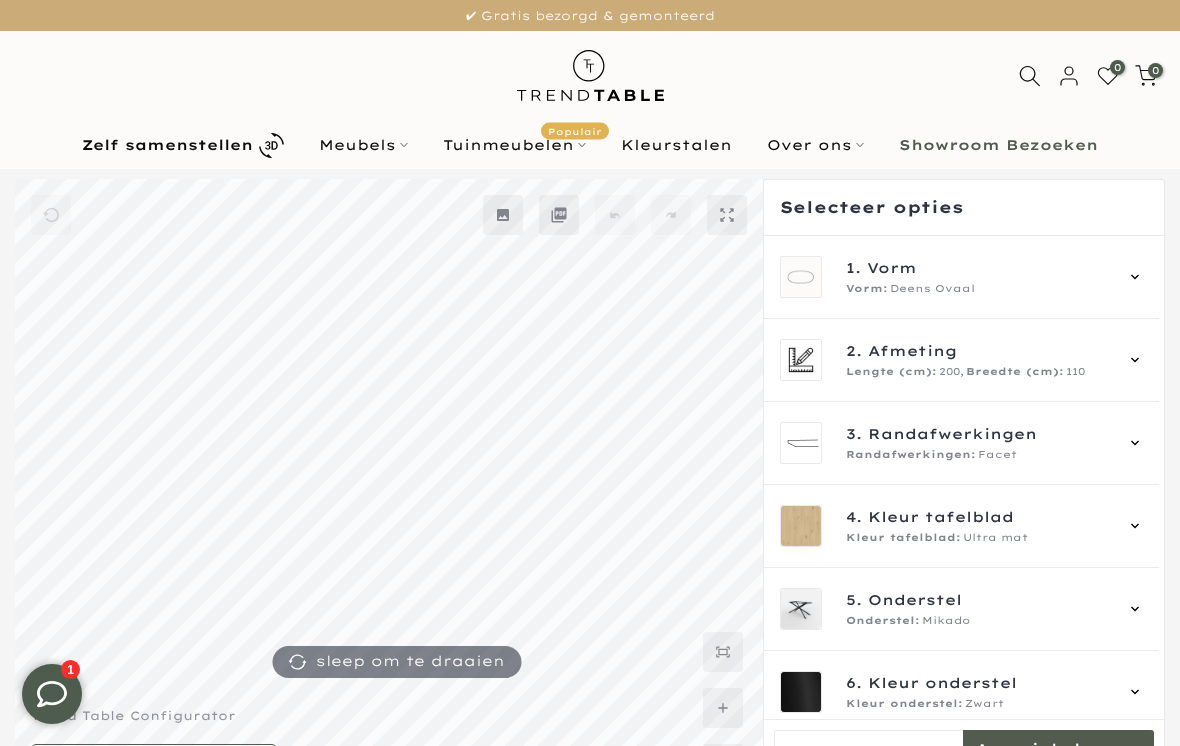 click on "Vorm: Deens Ovaal" at bounding box center [979, 289] 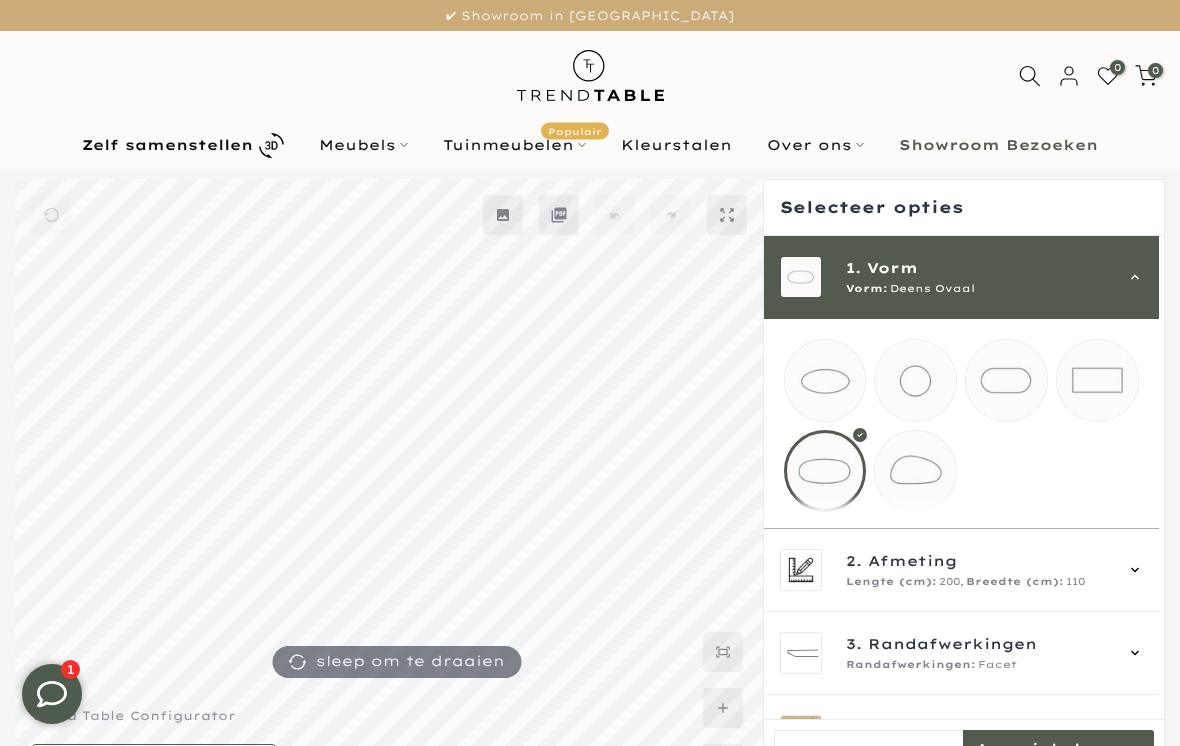 click at bounding box center [825, 471] 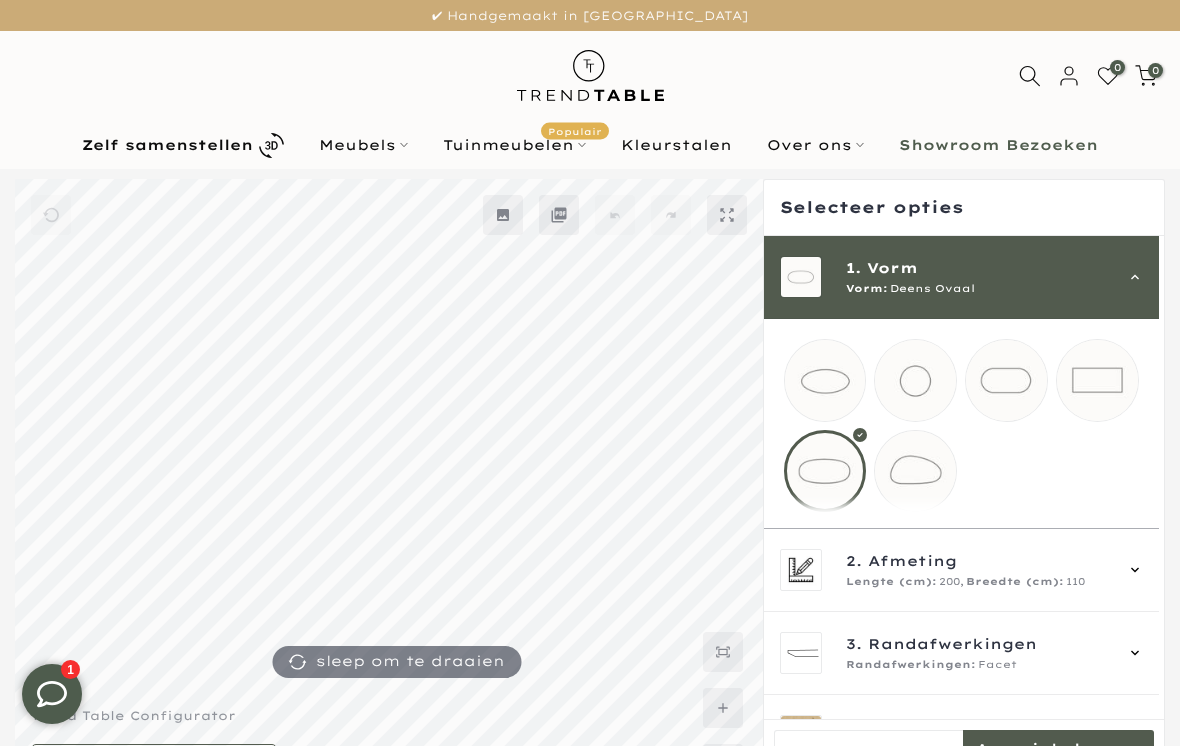 click on "2.  Afmeting" at bounding box center (979, 561) 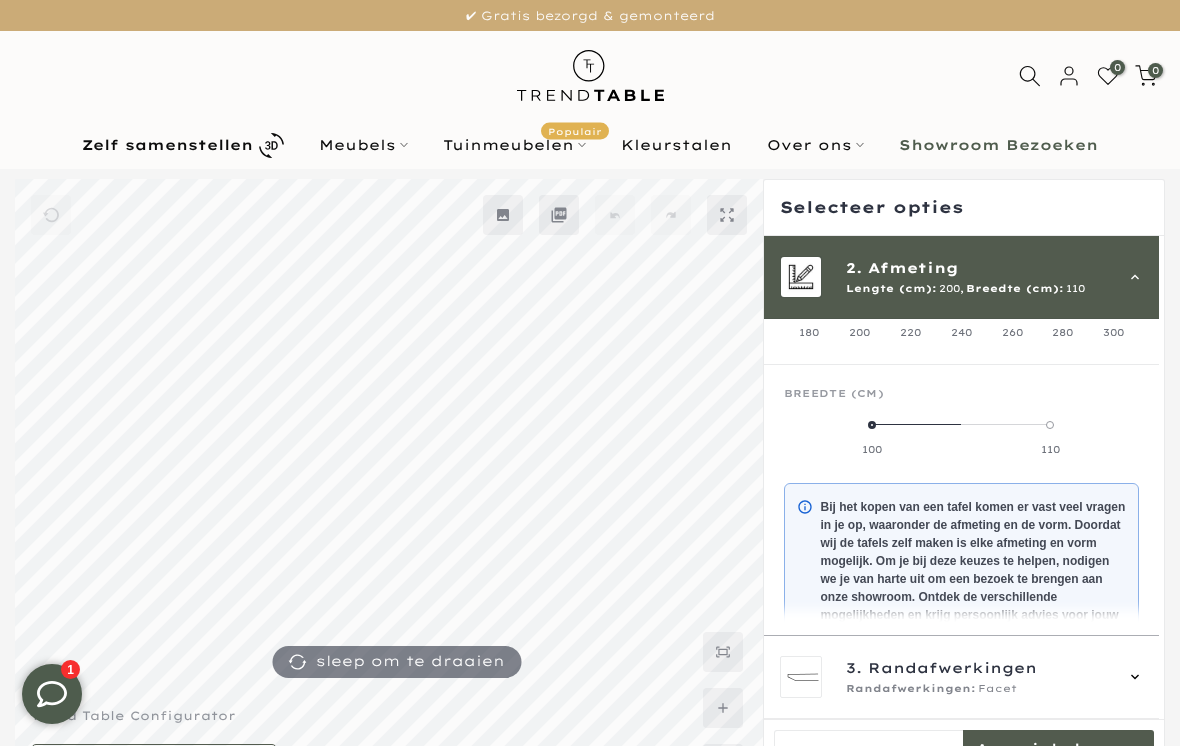 scroll, scrollTop: 152, scrollLeft: 0, axis: vertical 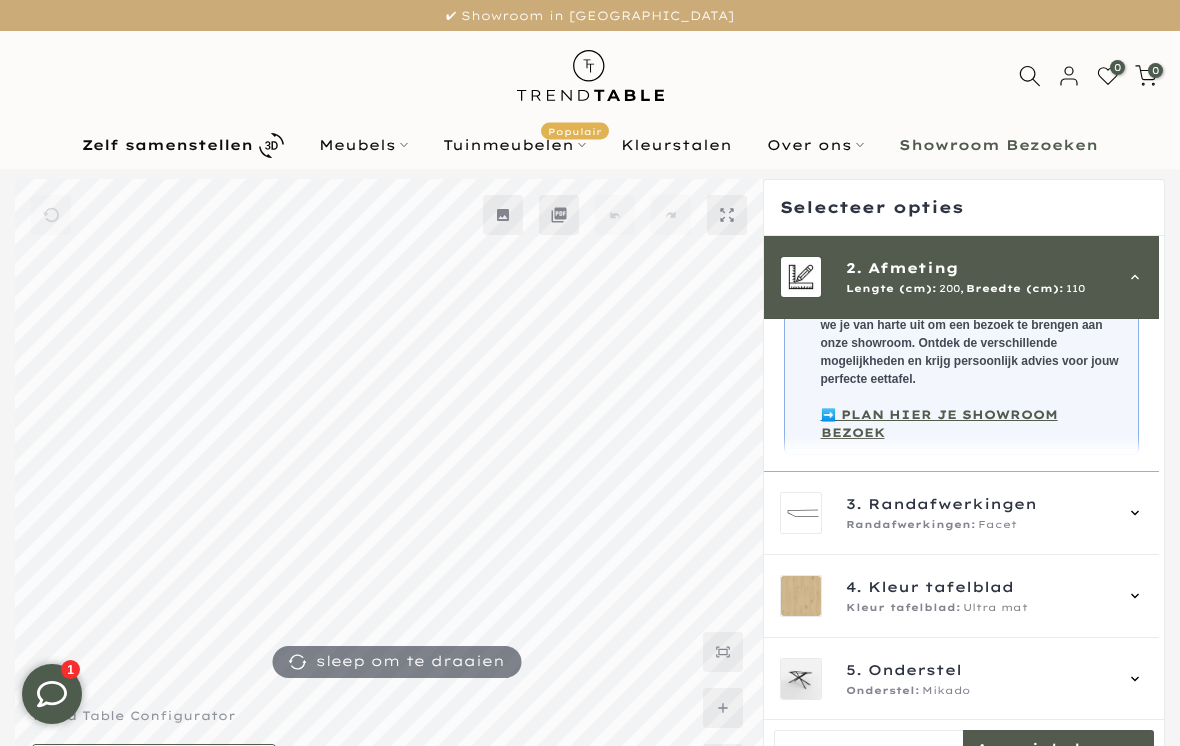 click on "Randafwerkingen: Facet" at bounding box center [979, 525] 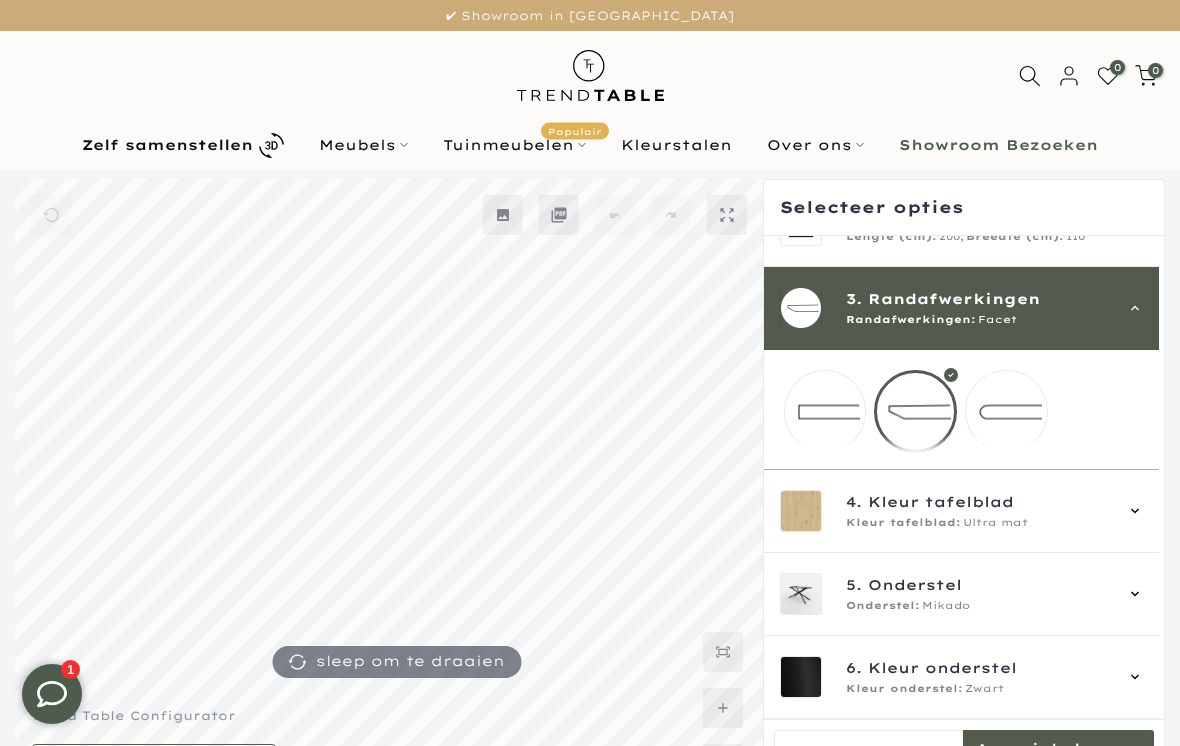 scroll, scrollTop: 122, scrollLeft: 0, axis: vertical 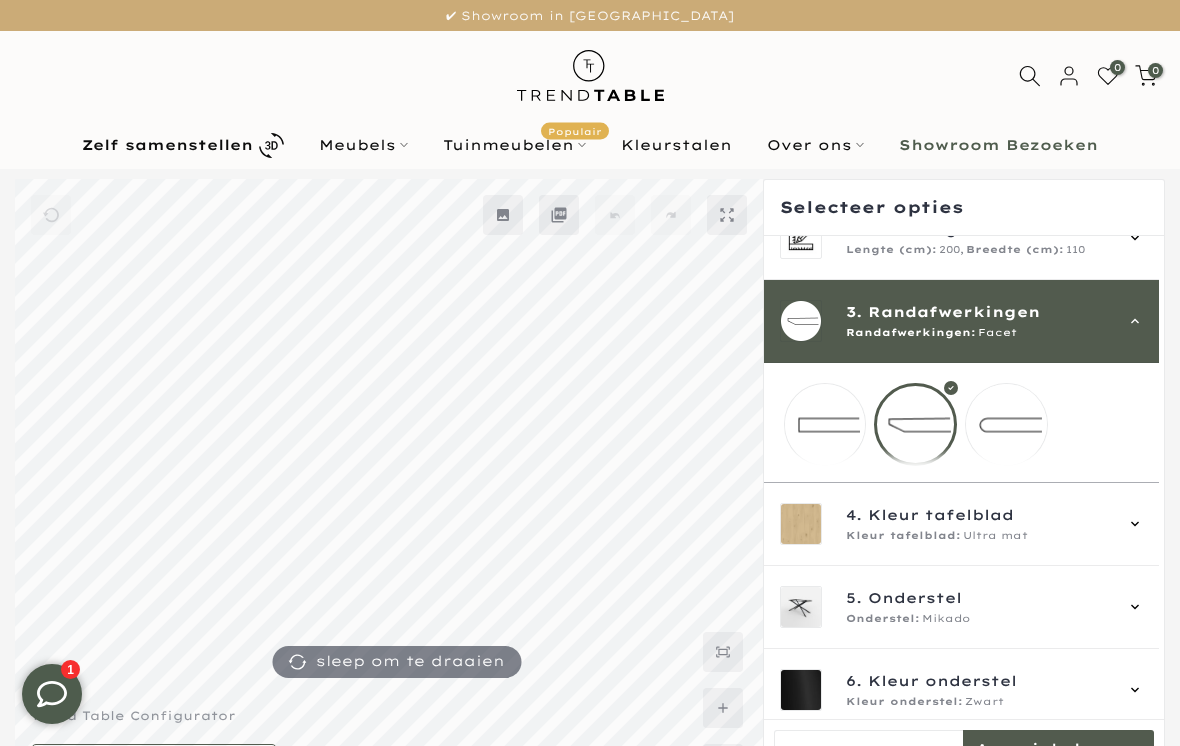 click on "Kleur tafelblad:" at bounding box center [903, 536] 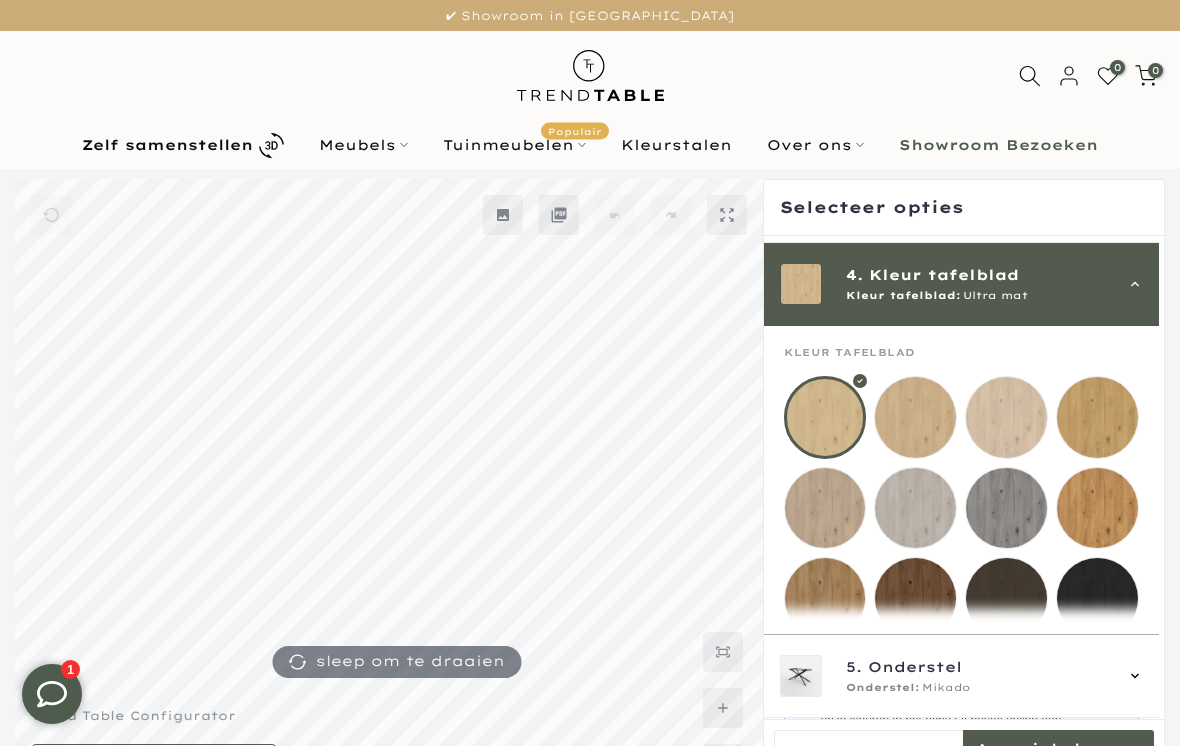 scroll, scrollTop: 249, scrollLeft: 0, axis: vertical 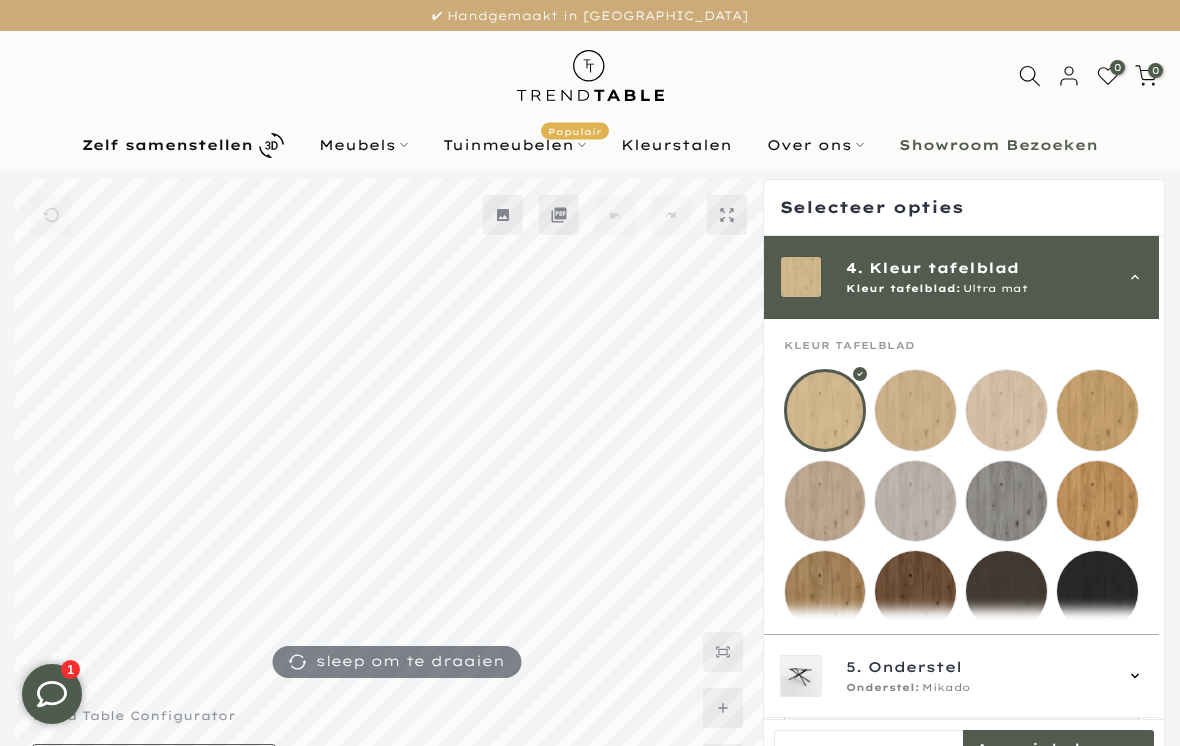 click at bounding box center (825, 591) 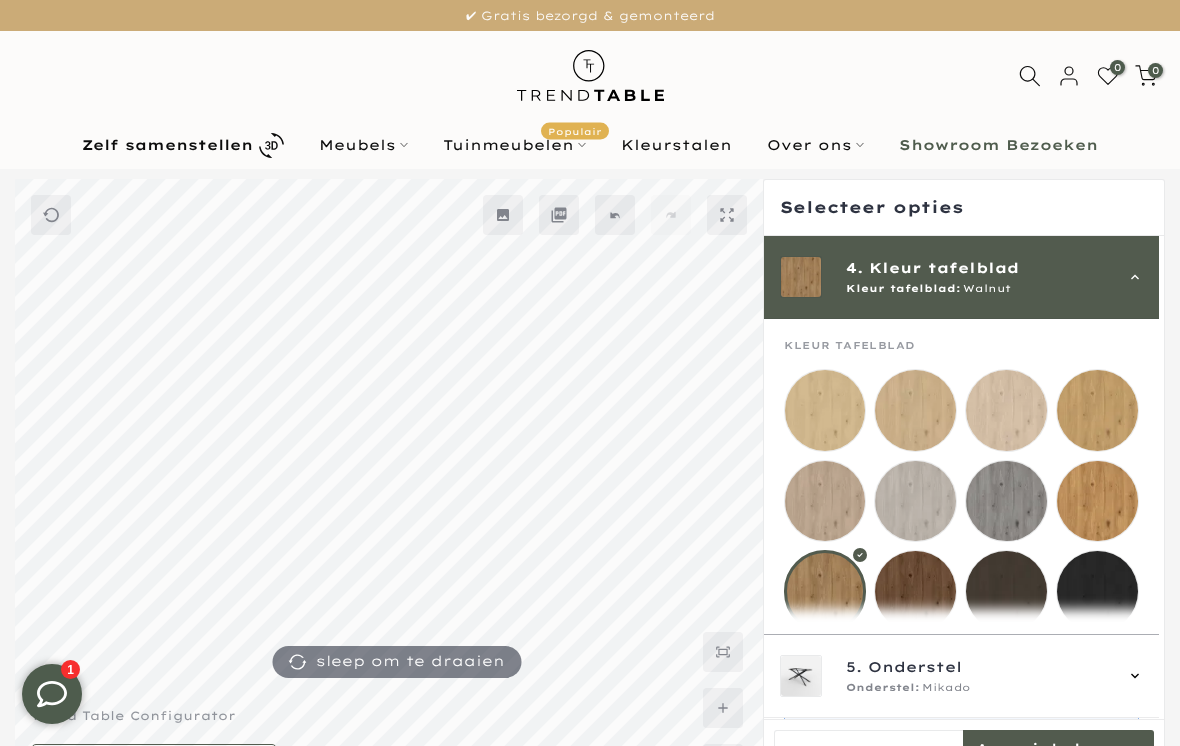 click at bounding box center (915, 591) 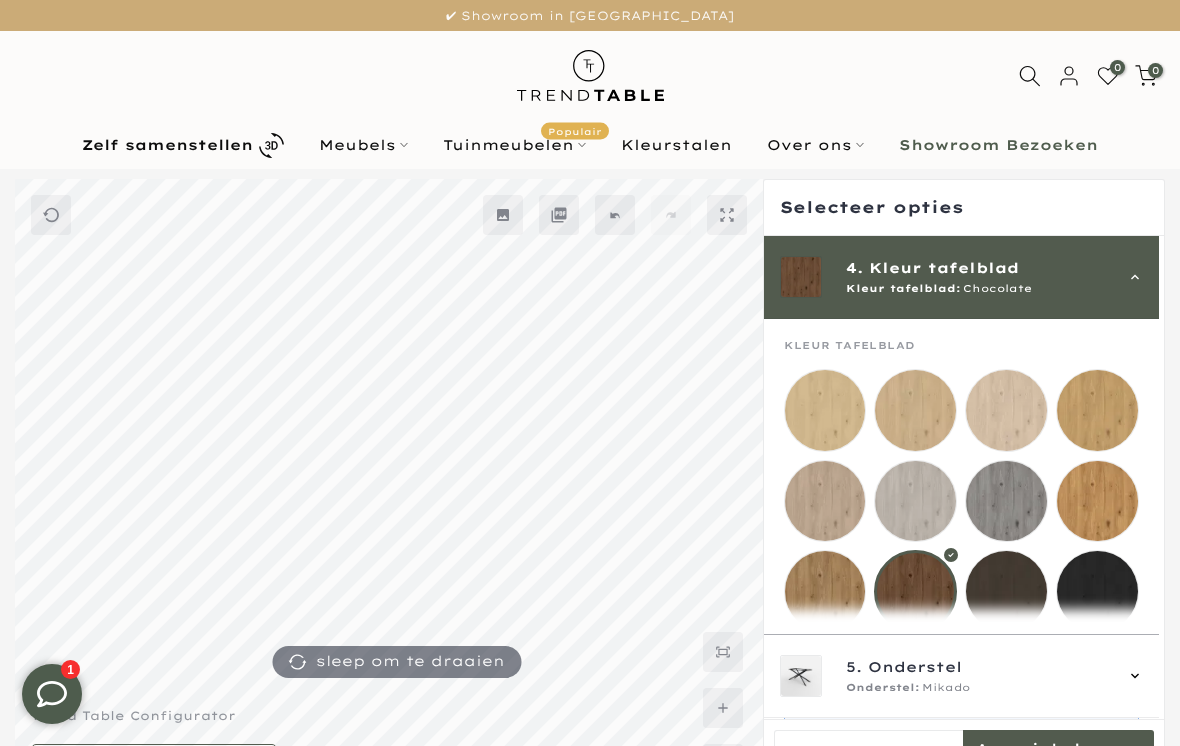 click at bounding box center [1006, 501] 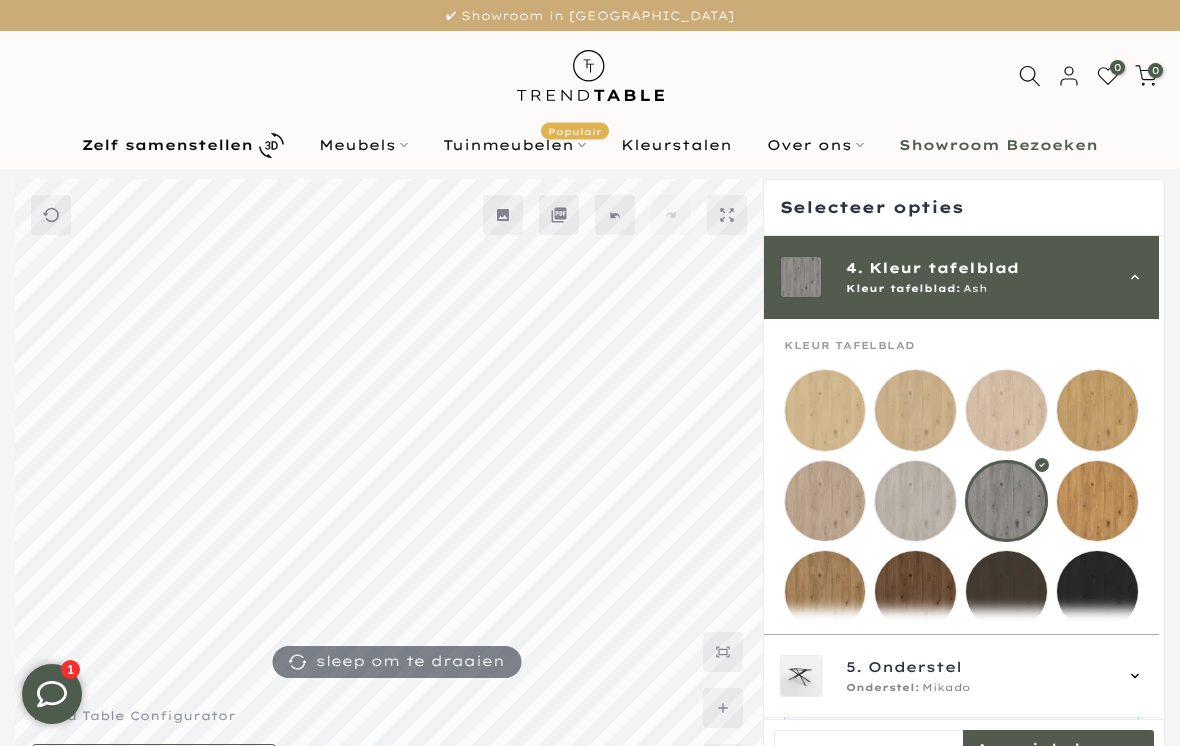 click at bounding box center [825, 410] 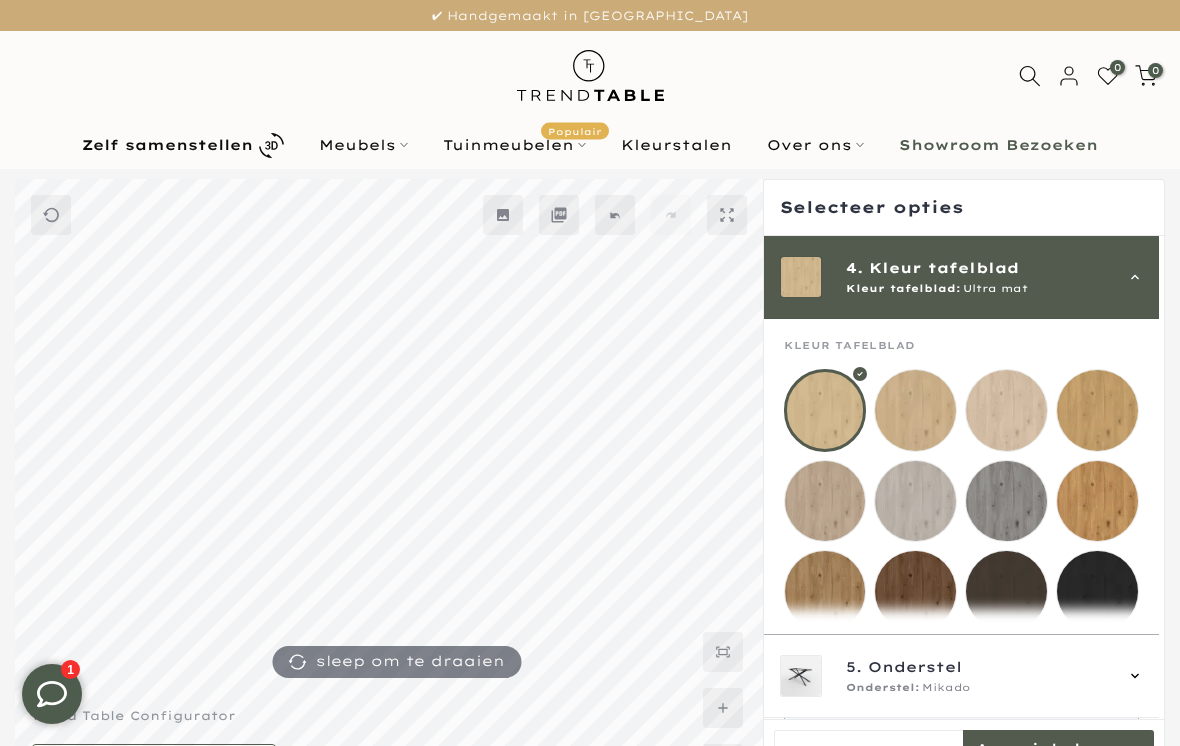 click on "Onderstel" at bounding box center [915, 668] 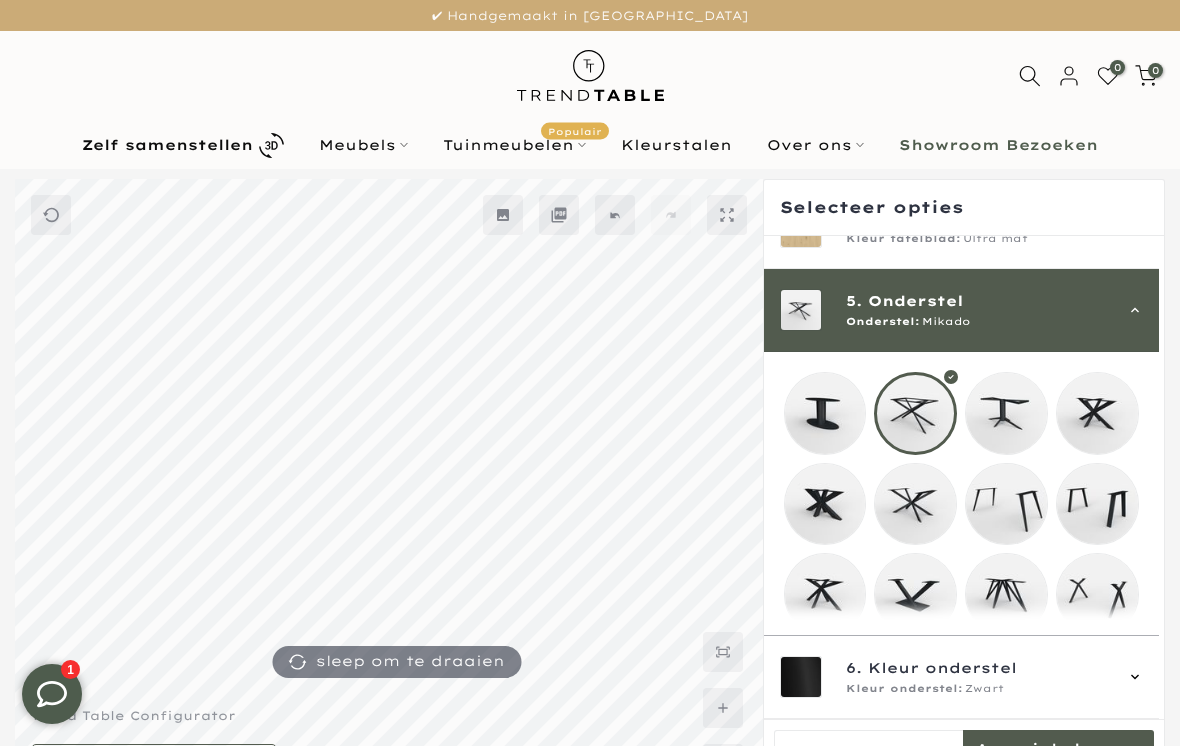 scroll, scrollTop: 332, scrollLeft: 0, axis: vertical 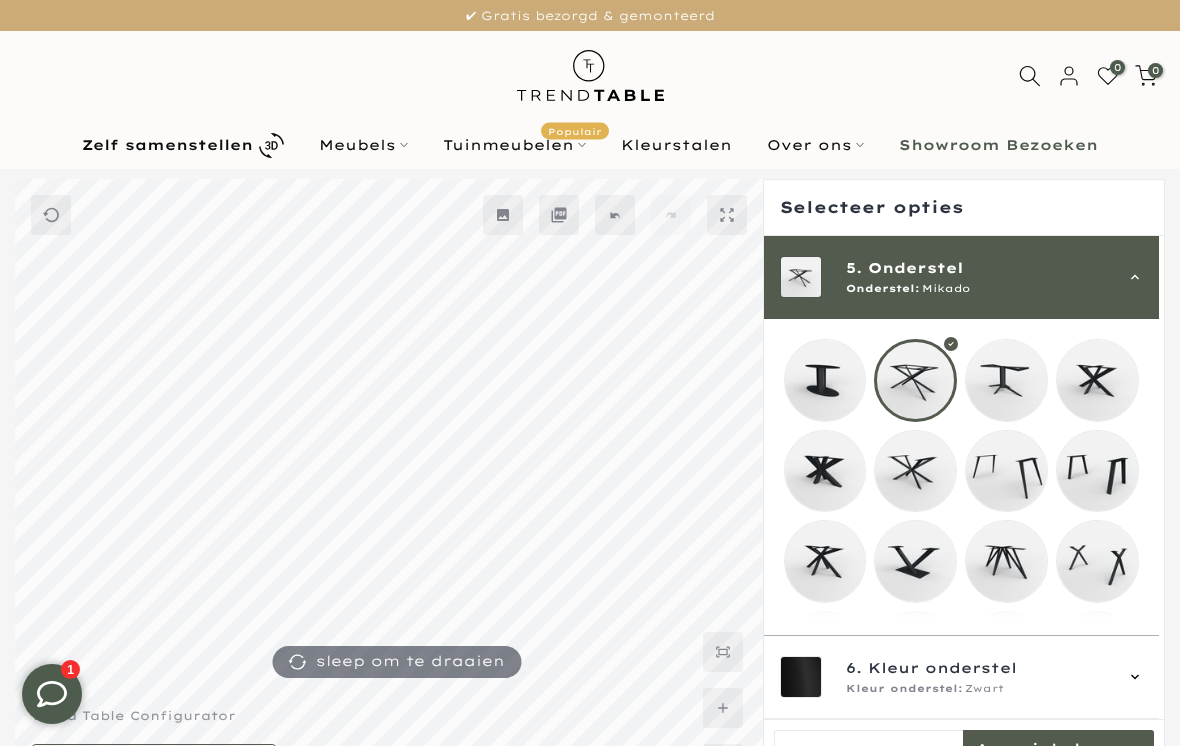 click at bounding box center (825, 471) 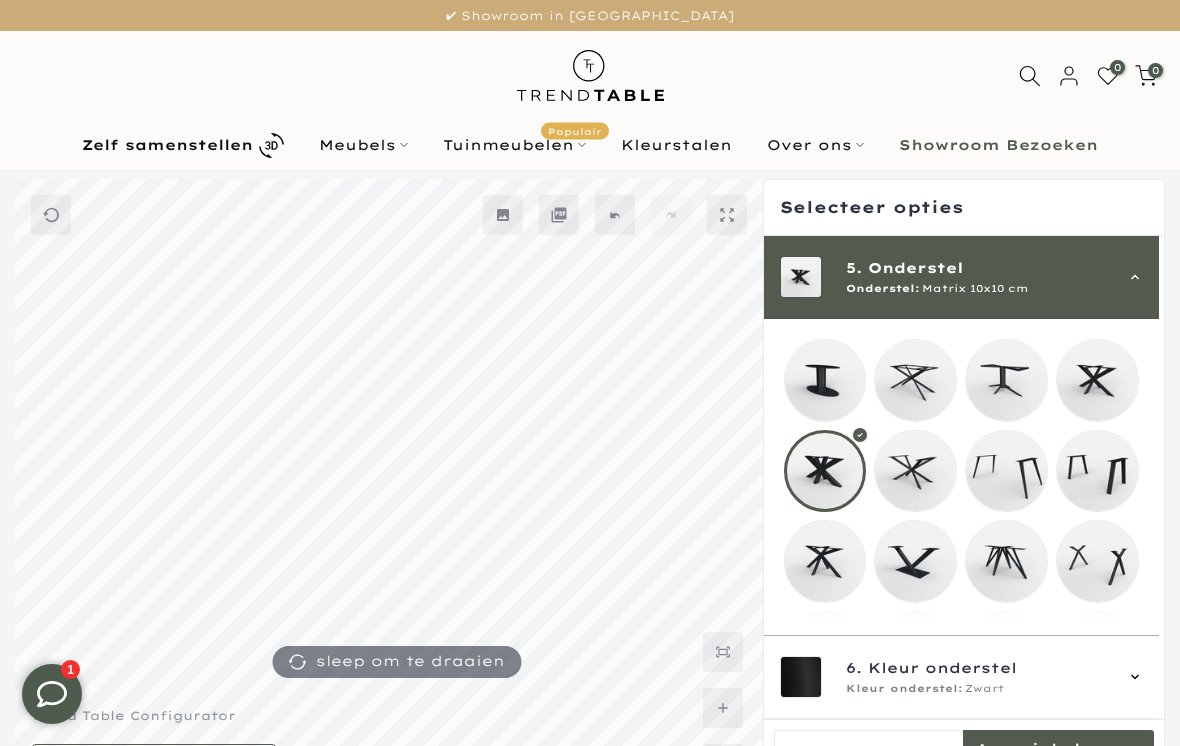 click at bounding box center [1097, 380] 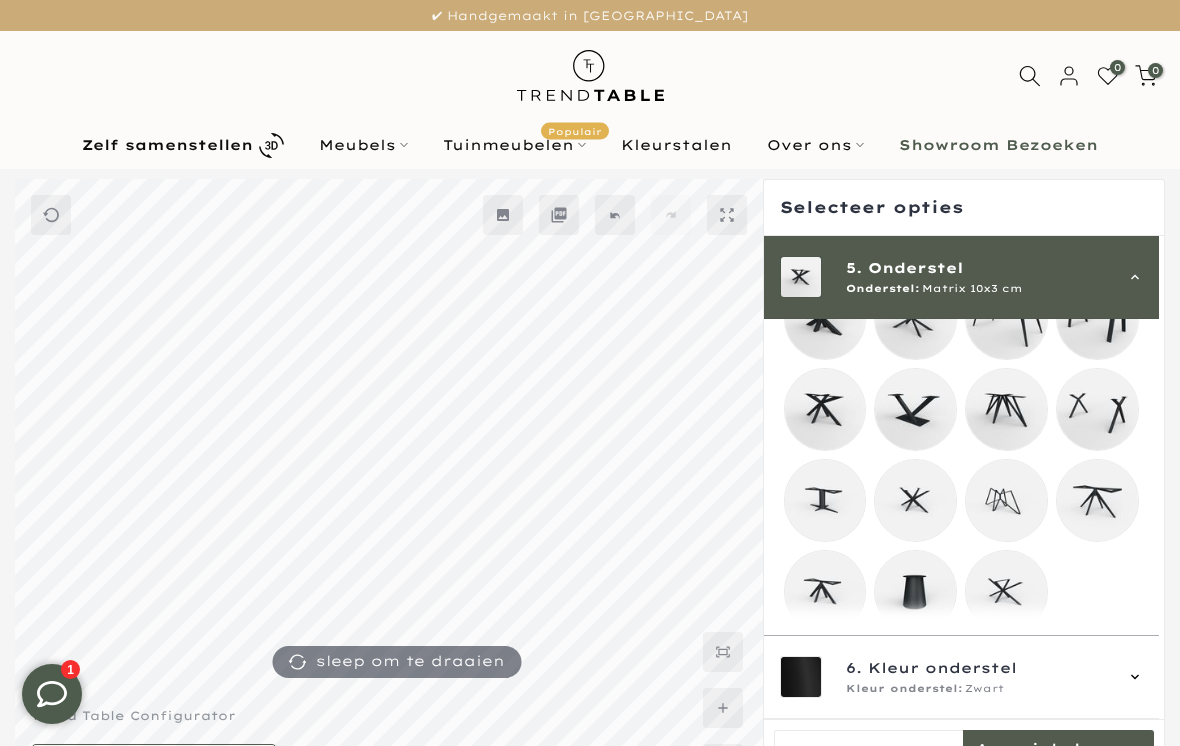 scroll, scrollTop: 484, scrollLeft: 0, axis: vertical 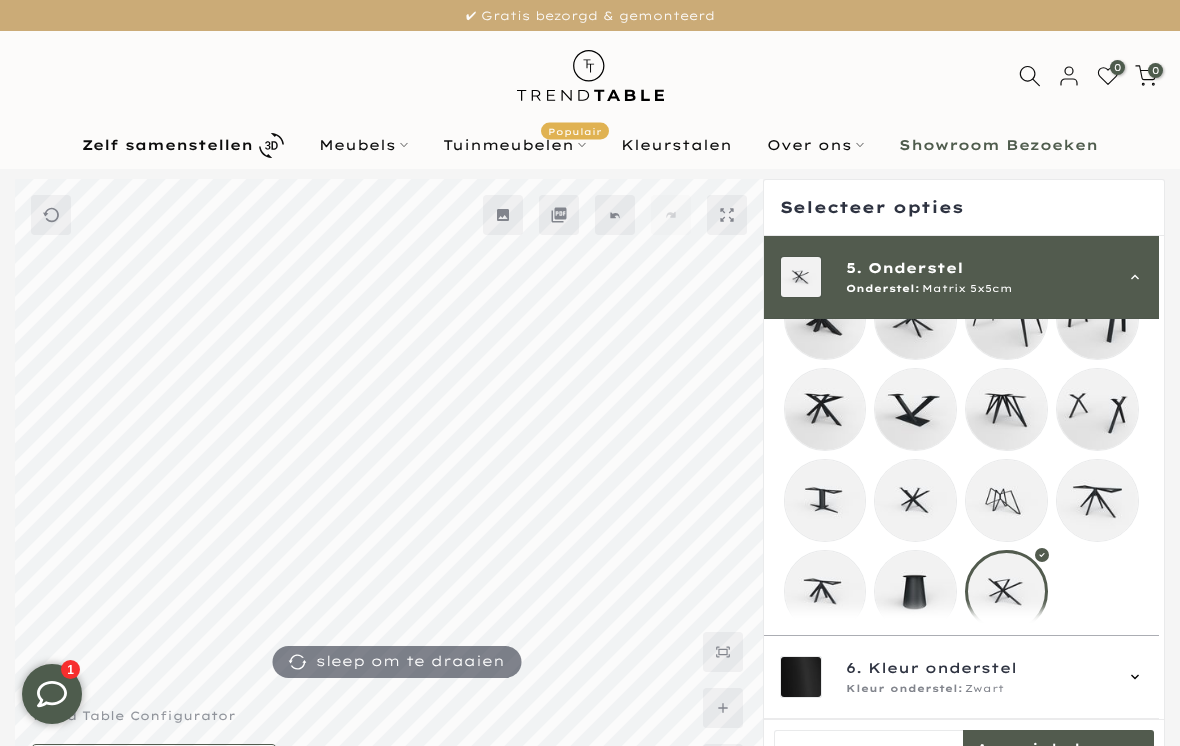 click at bounding box center [915, 591] 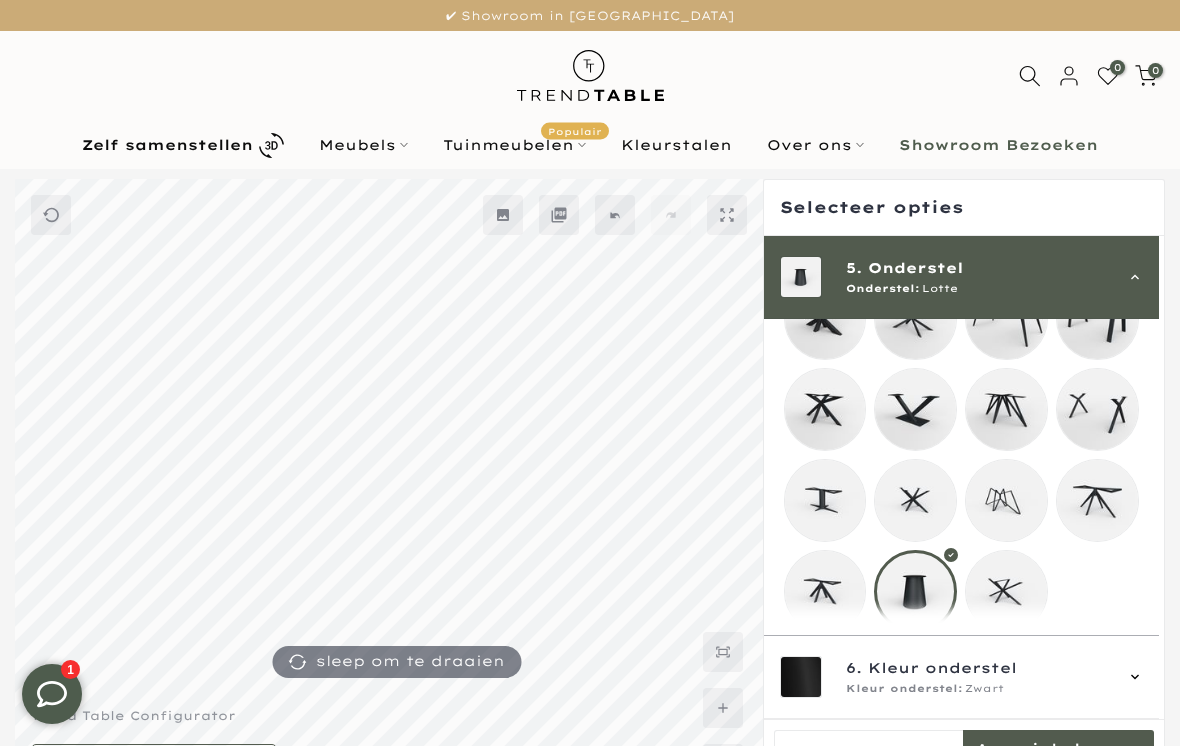 click at bounding box center [825, 591] 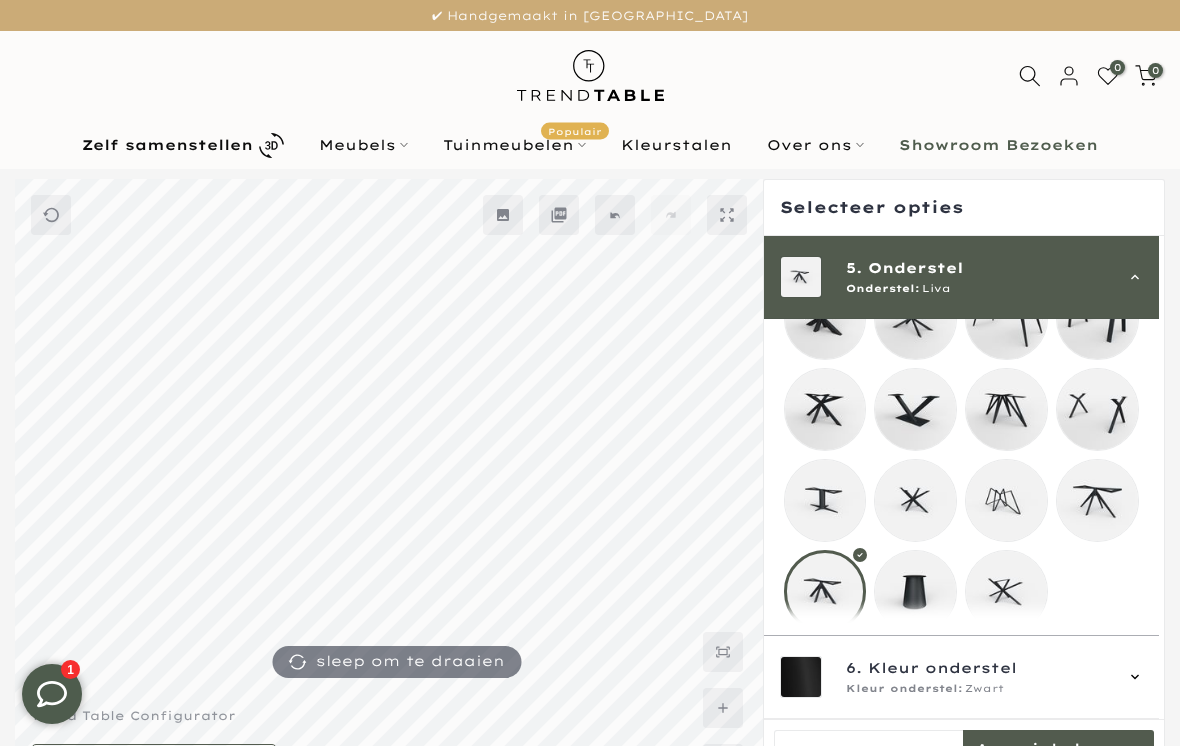click at bounding box center (1097, 500) 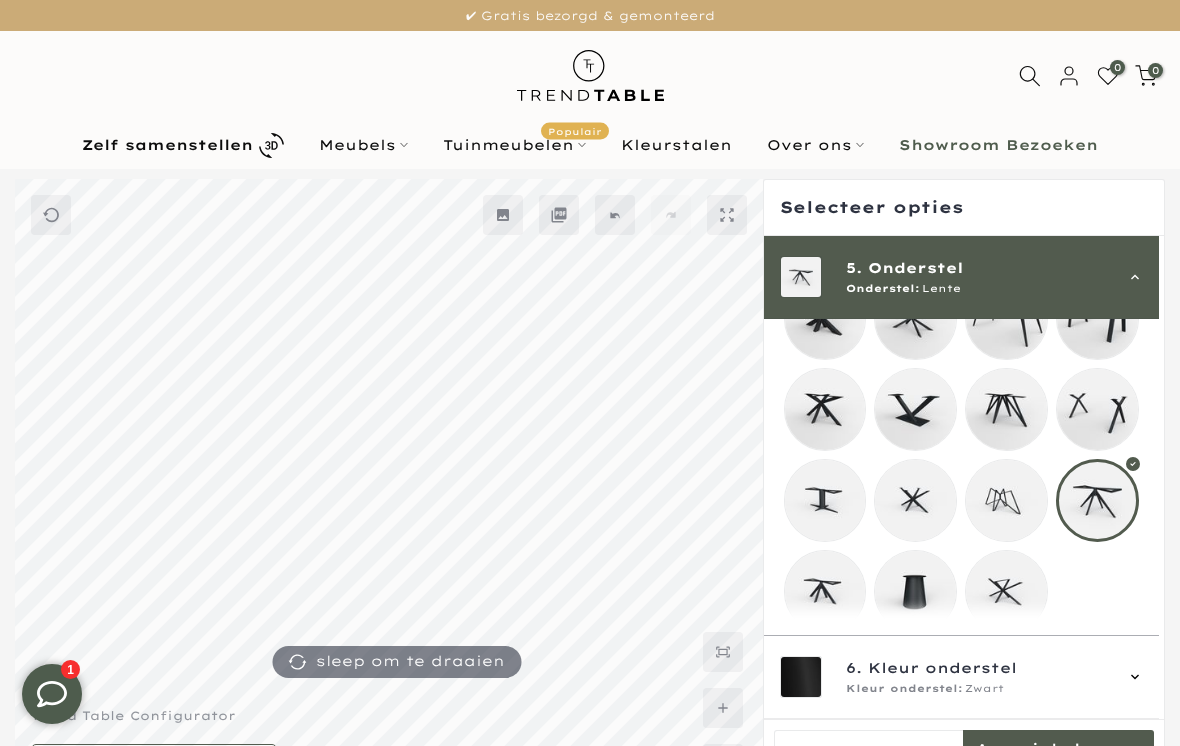 click at bounding box center (1006, 500) 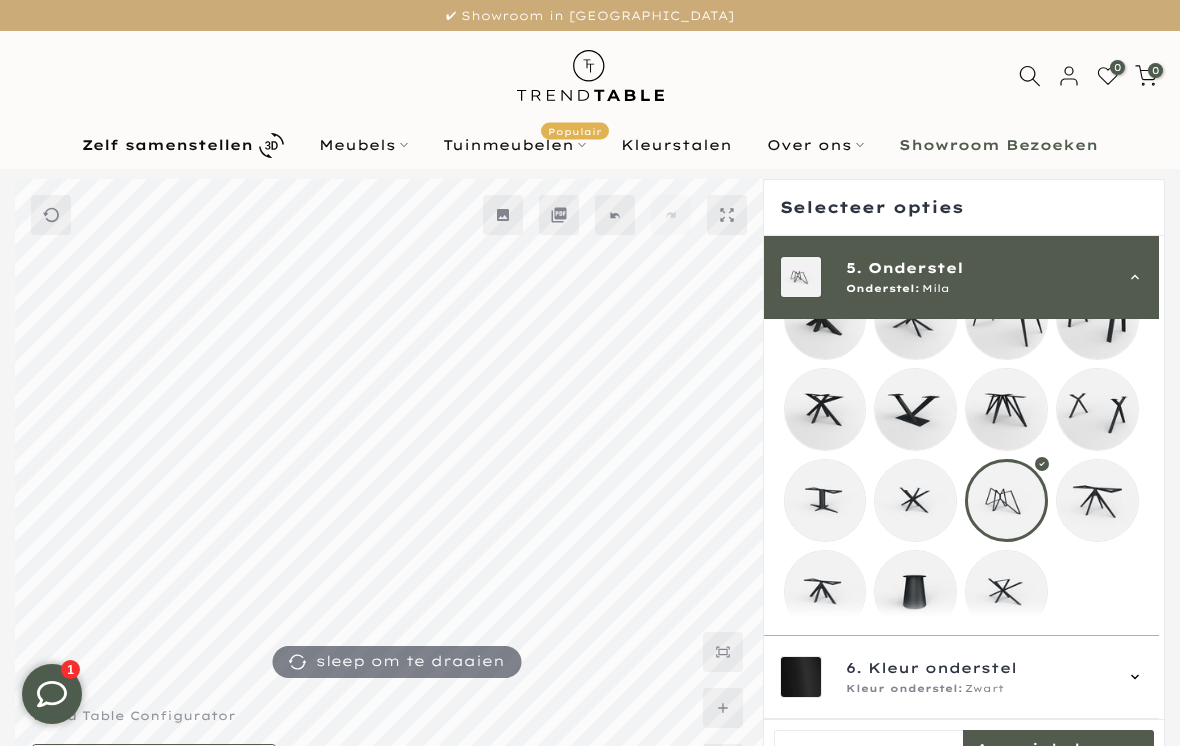 click at bounding box center (915, 500) 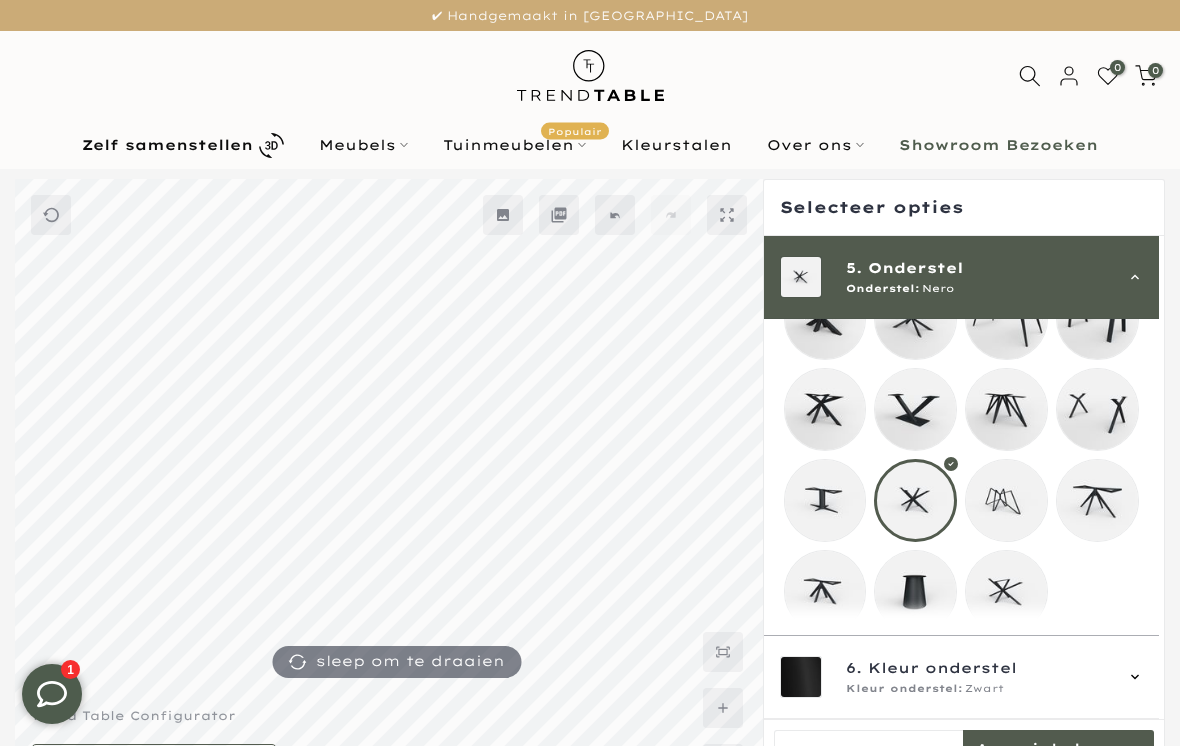 click at bounding box center [825, 500] 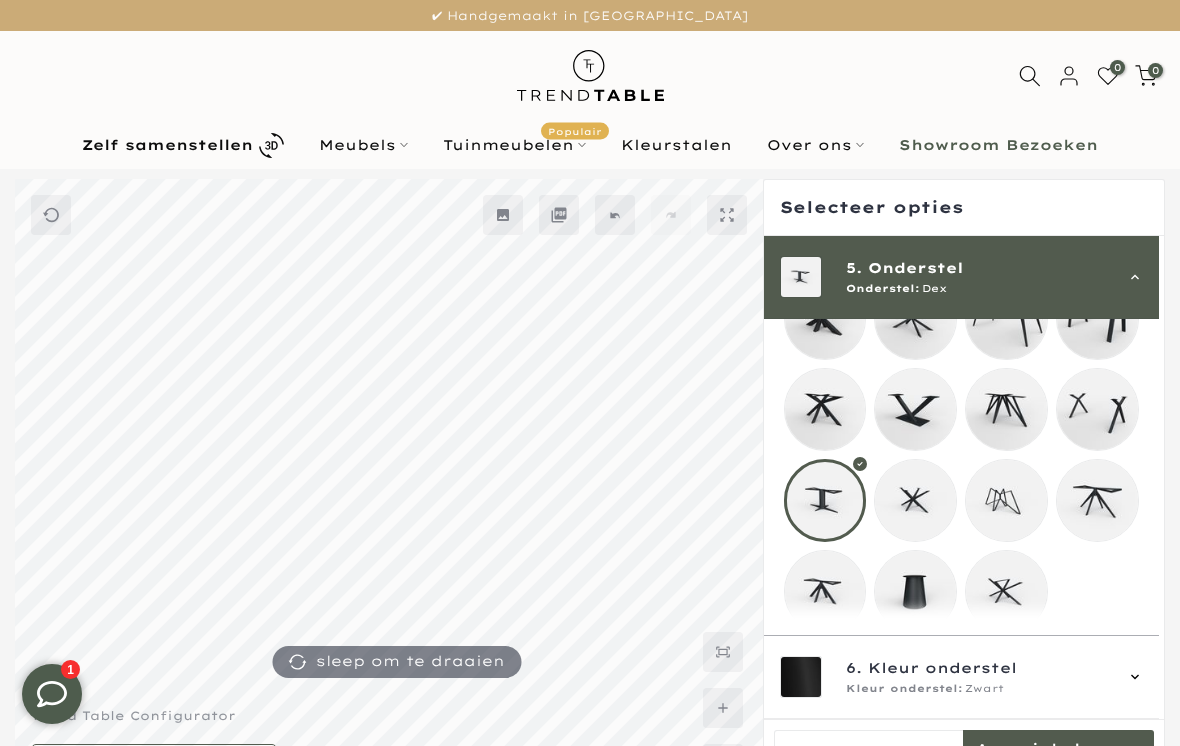 click at bounding box center [825, 409] 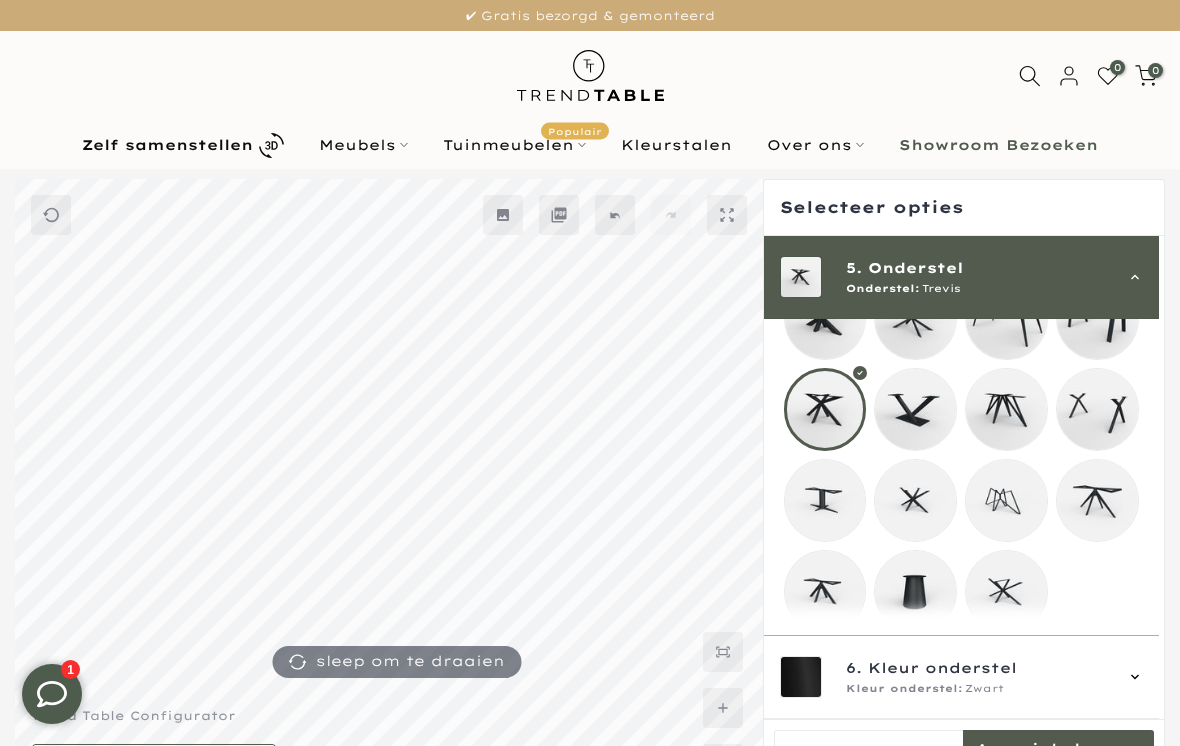 click at bounding box center [915, 409] 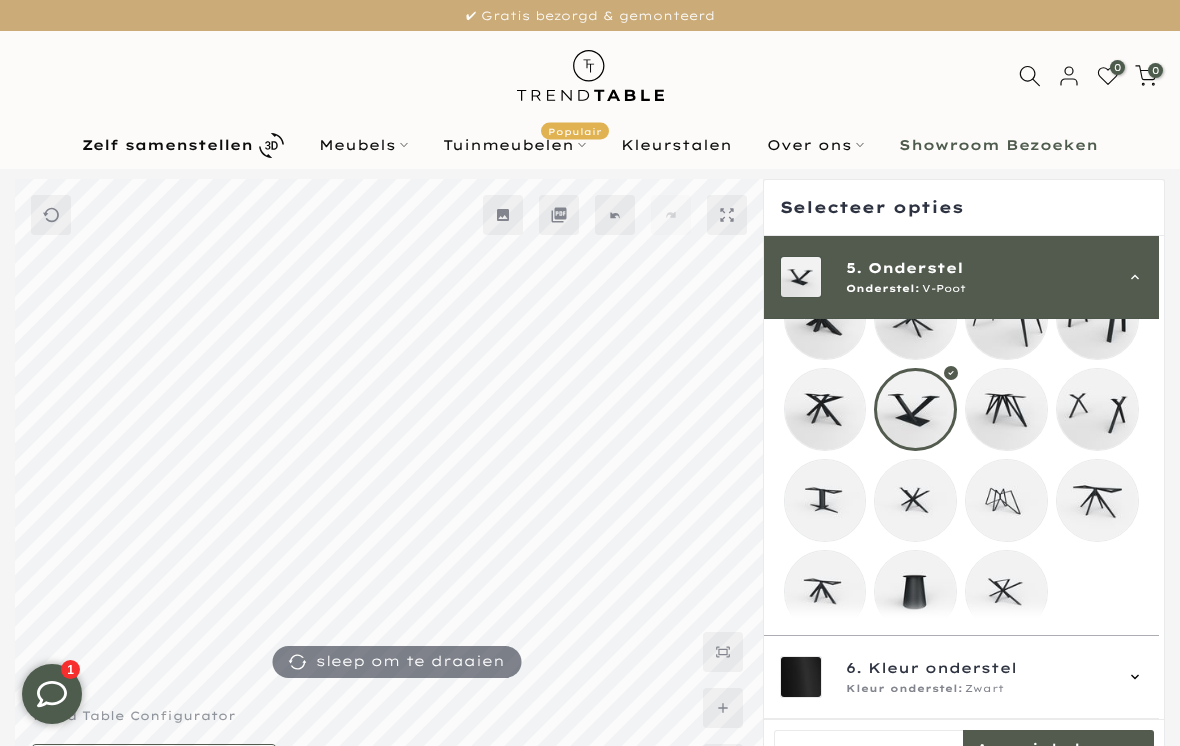 click at bounding box center (1006, 409) 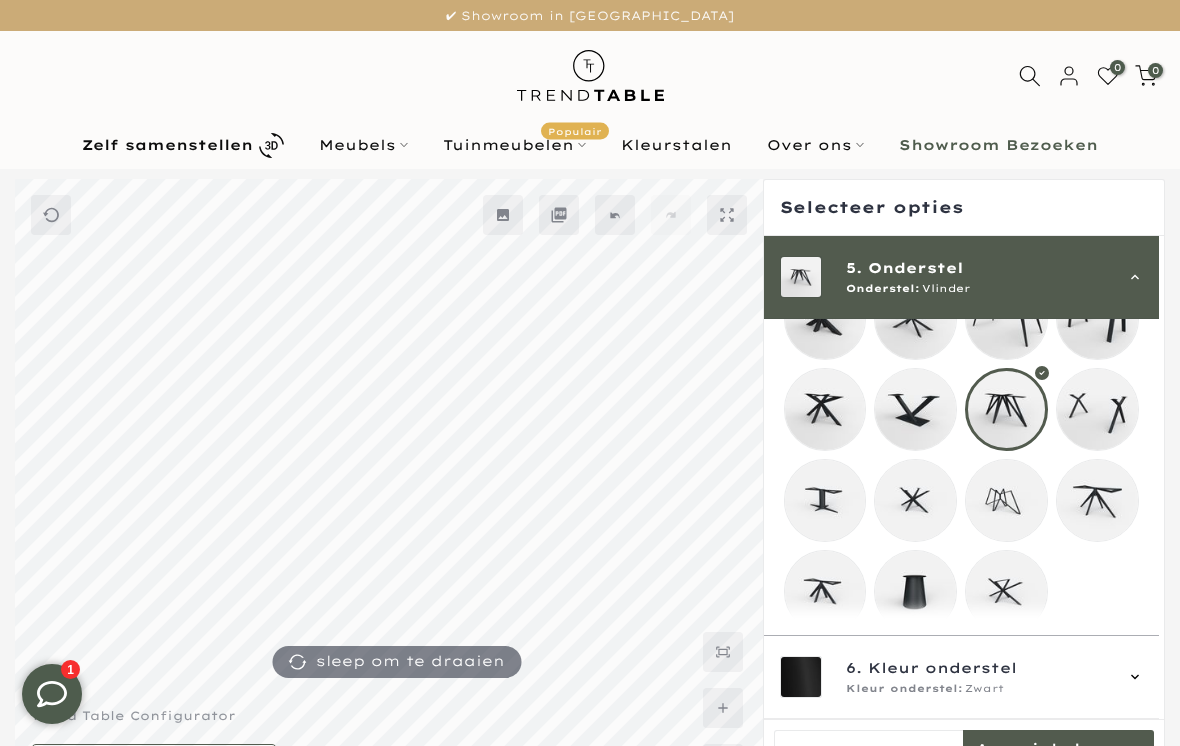 click at bounding box center (1097, 409) 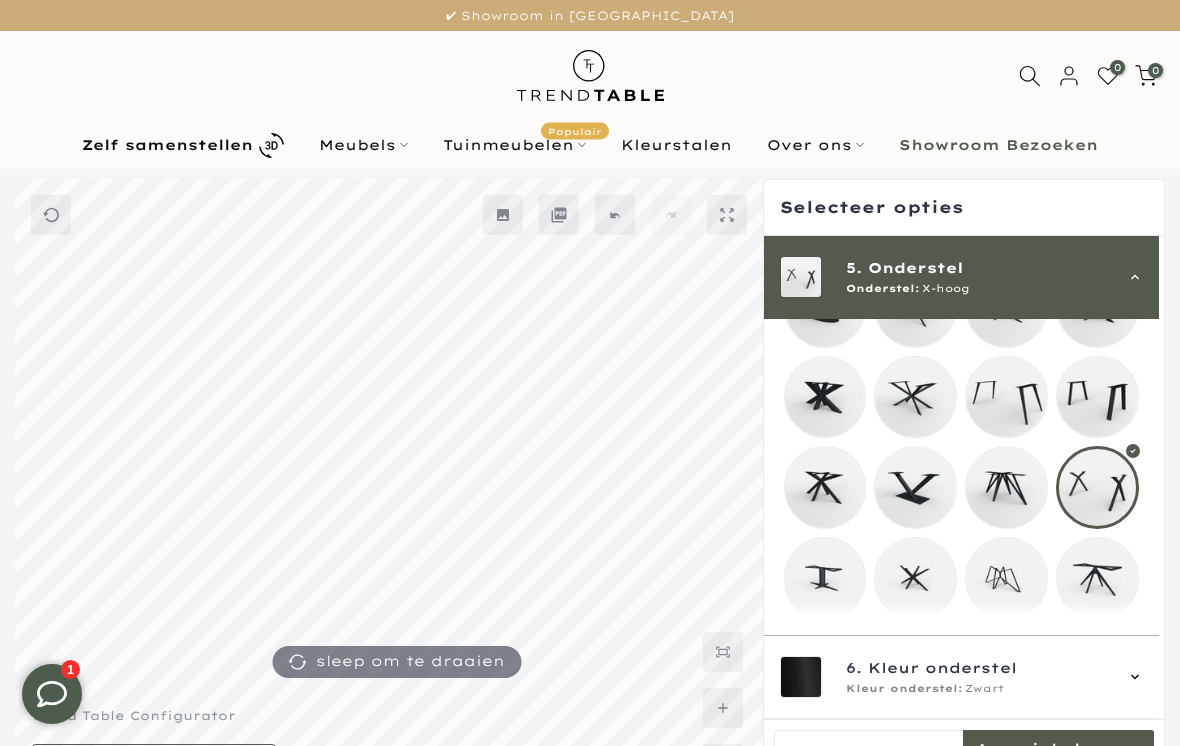 scroll, scrollTop: 403, scrollLeft: 0, axis: vertical 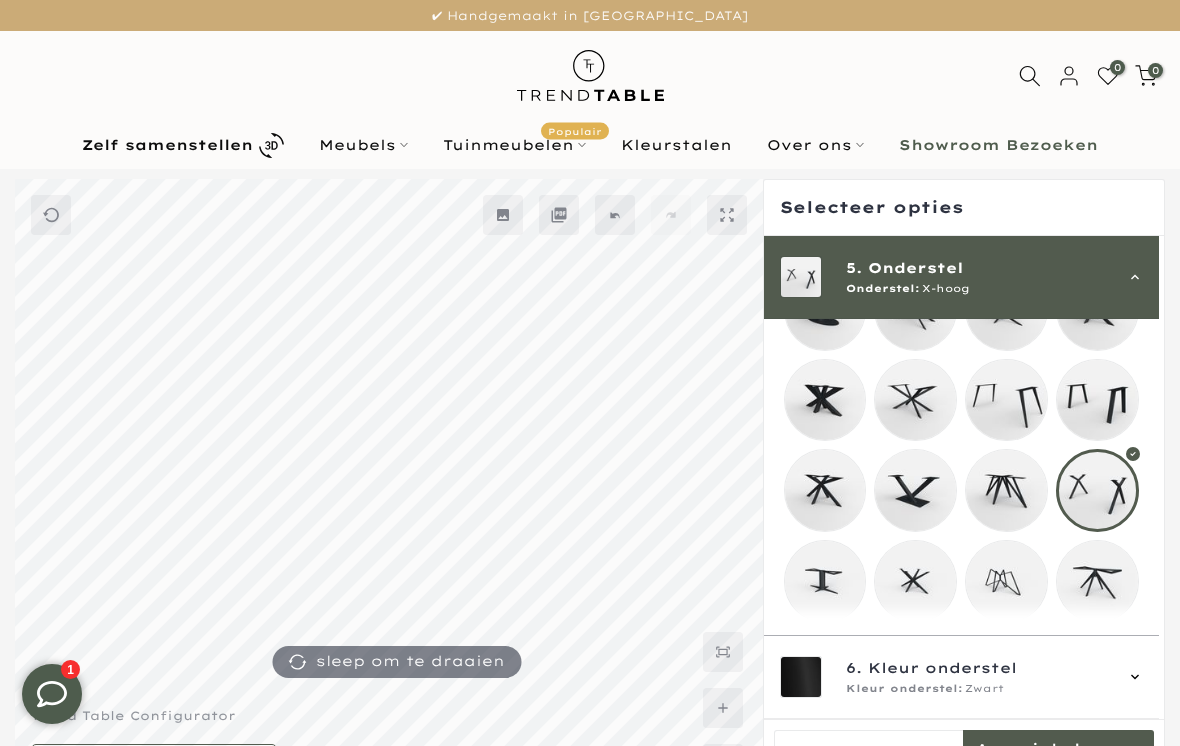click at bounding box center (1097, 400) 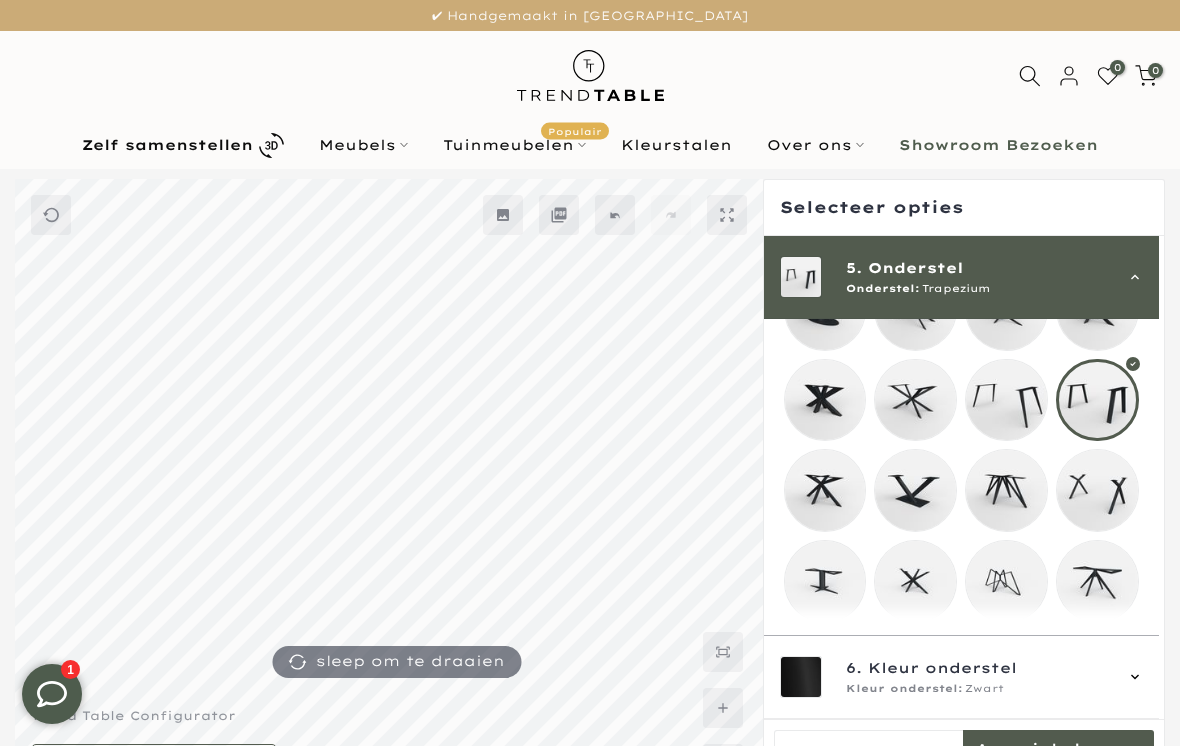 click at bounding box center [825, 400] 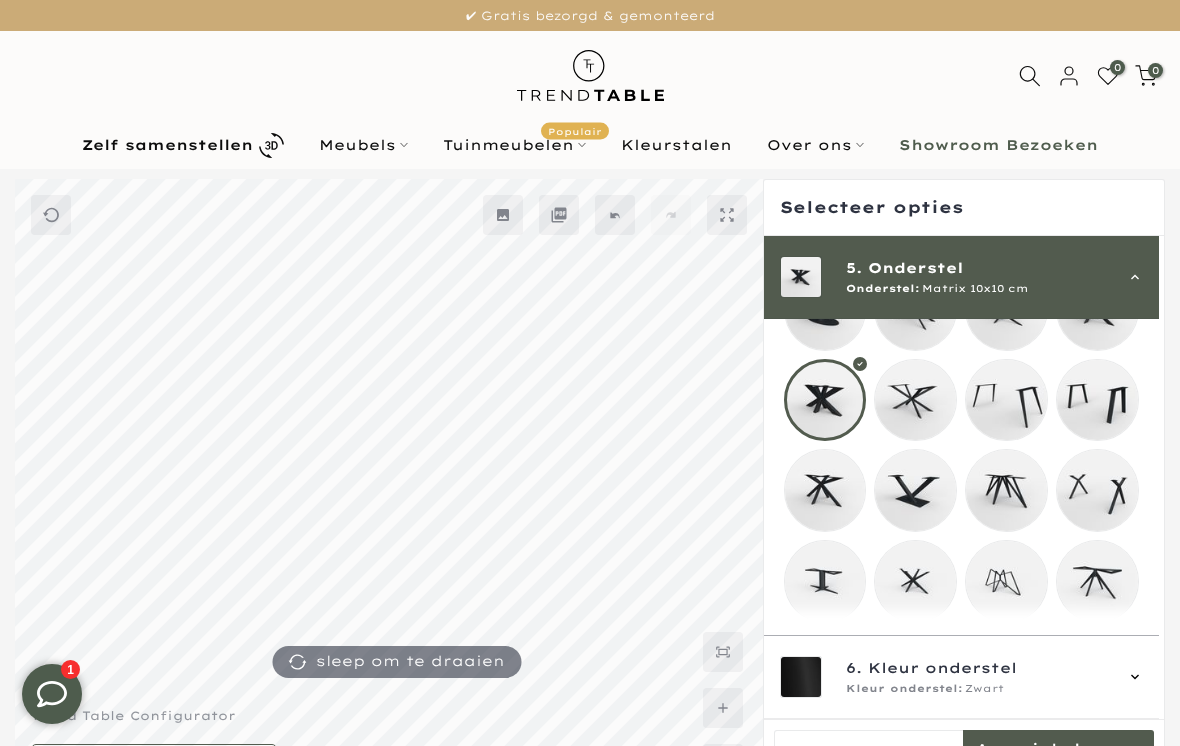 click at bounding box center (915, 400) 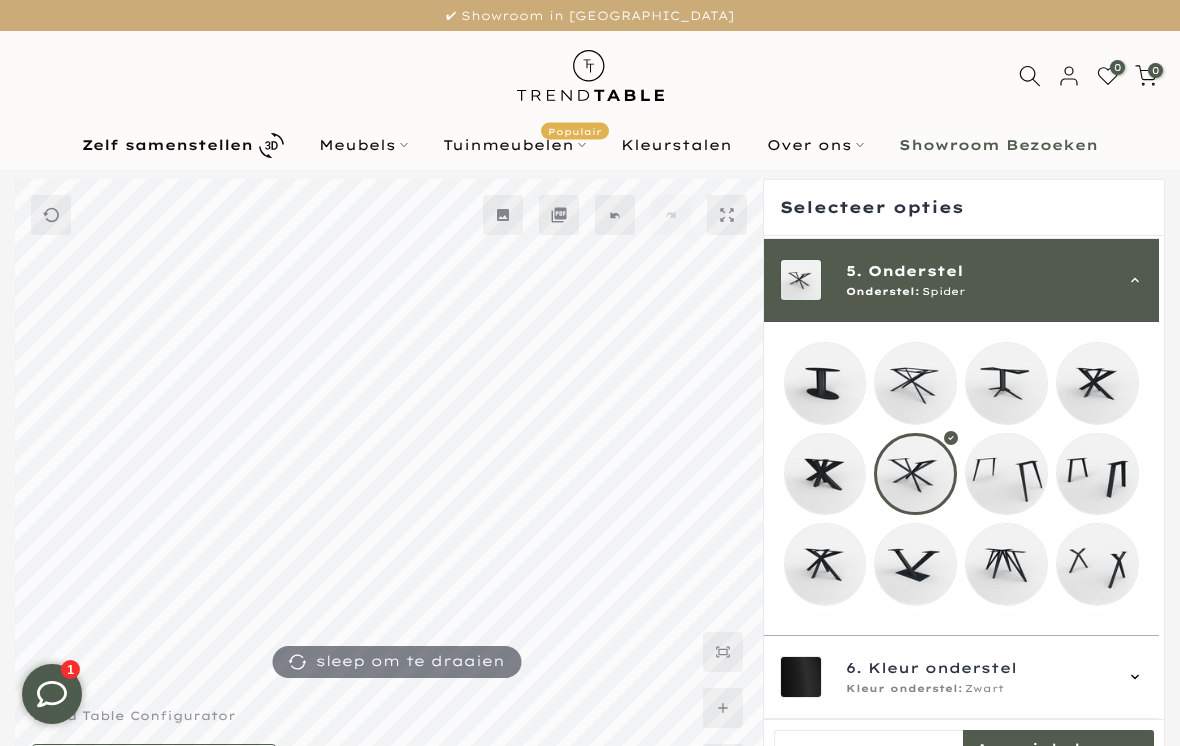 scroll, scrollTop: 329, scrollLeft: 0, axis: vertical 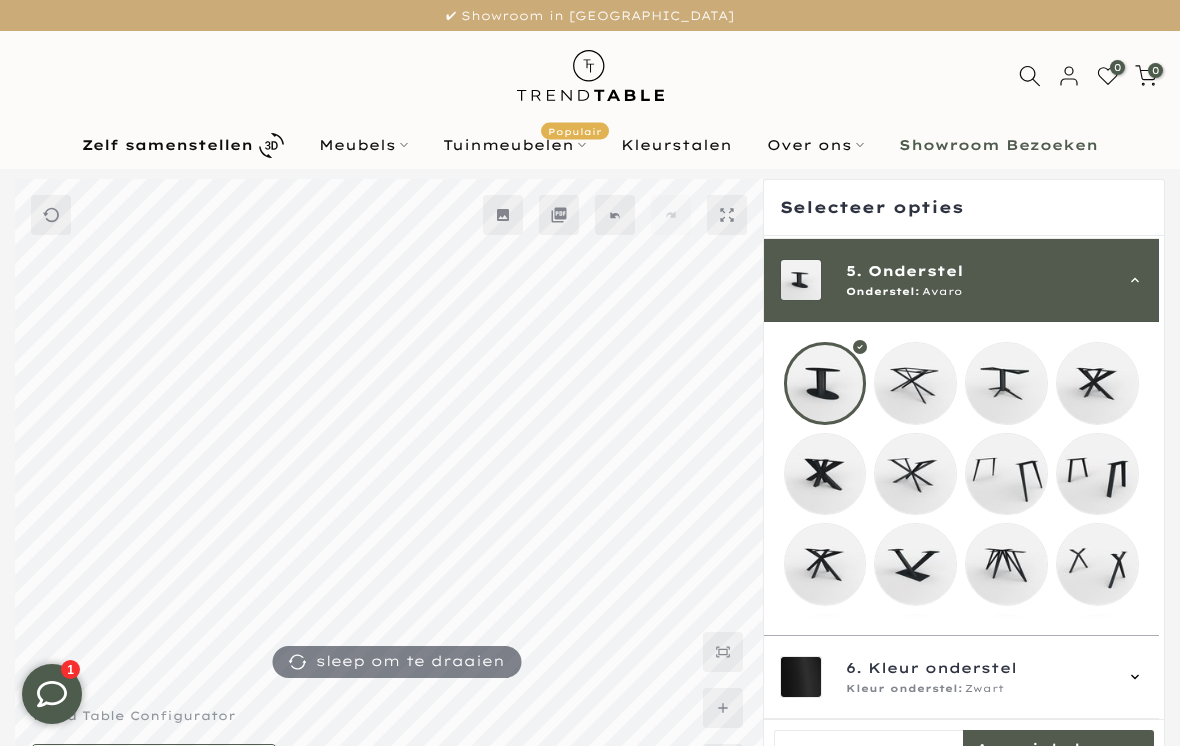 click at bounding box center [915, 383] 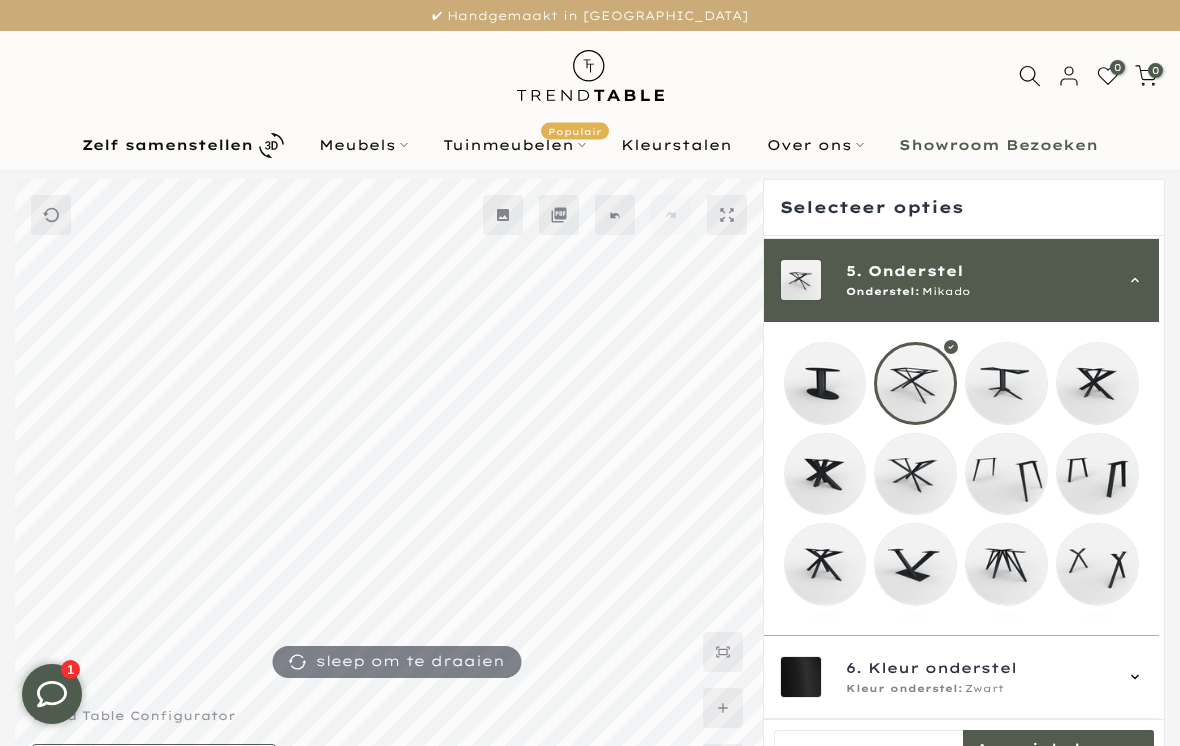 click at bounding box center [1006, 383] 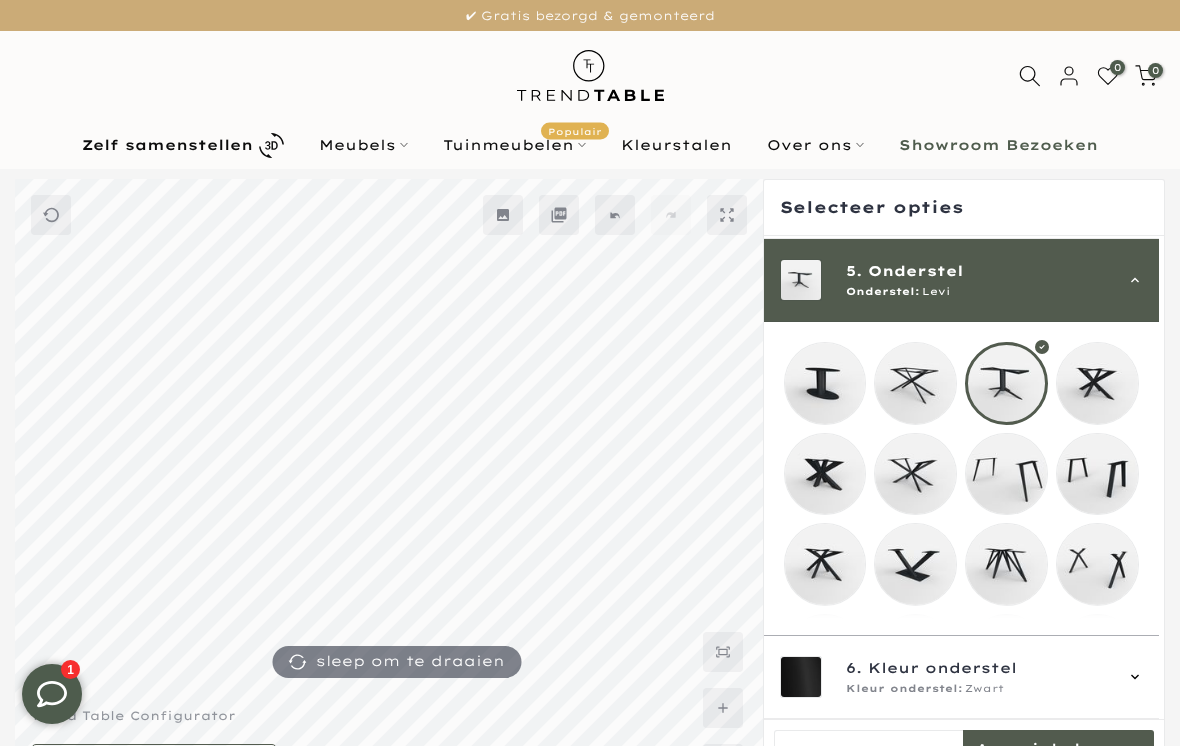 click at bounding box center (1097, 383) 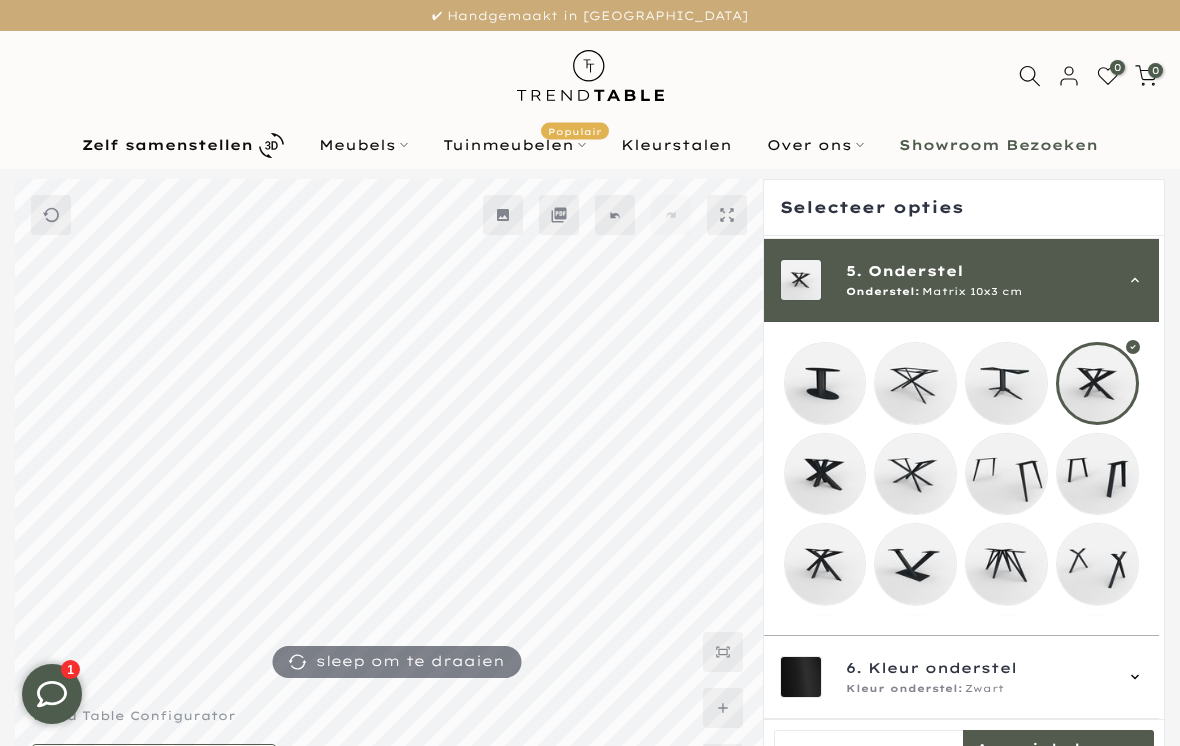 click at bounding box center (825, 474) 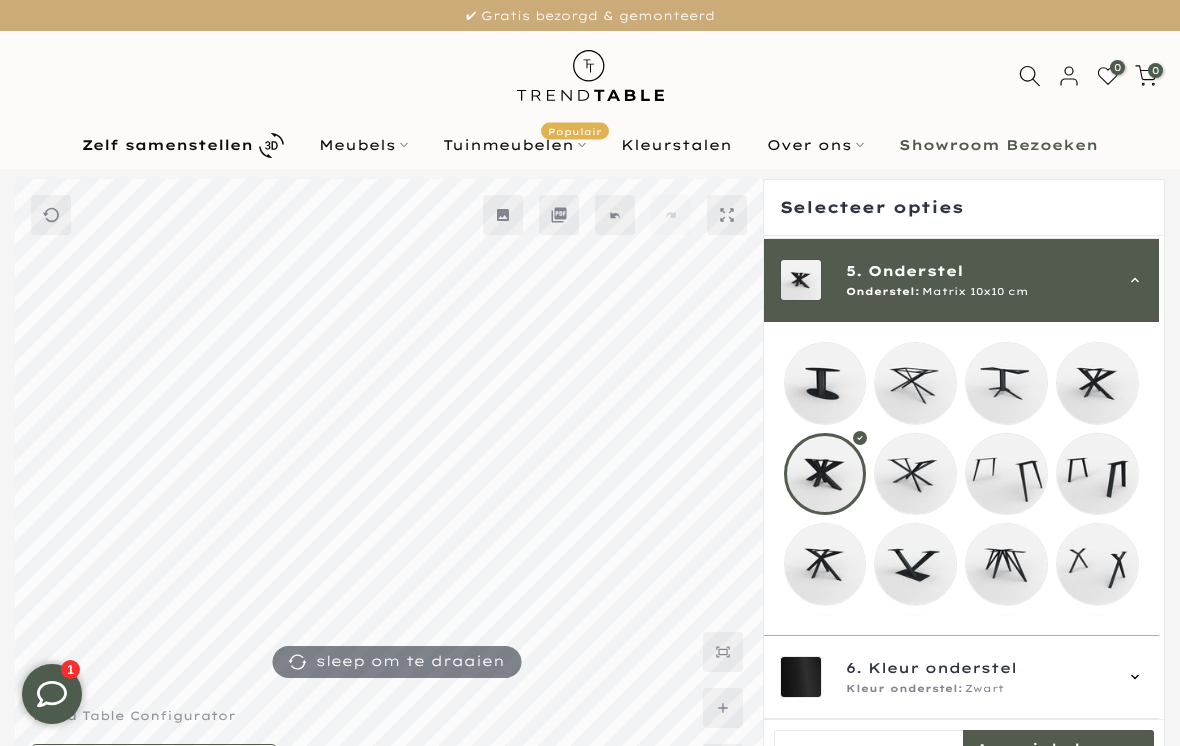 click at bounding box center [1097, 383] 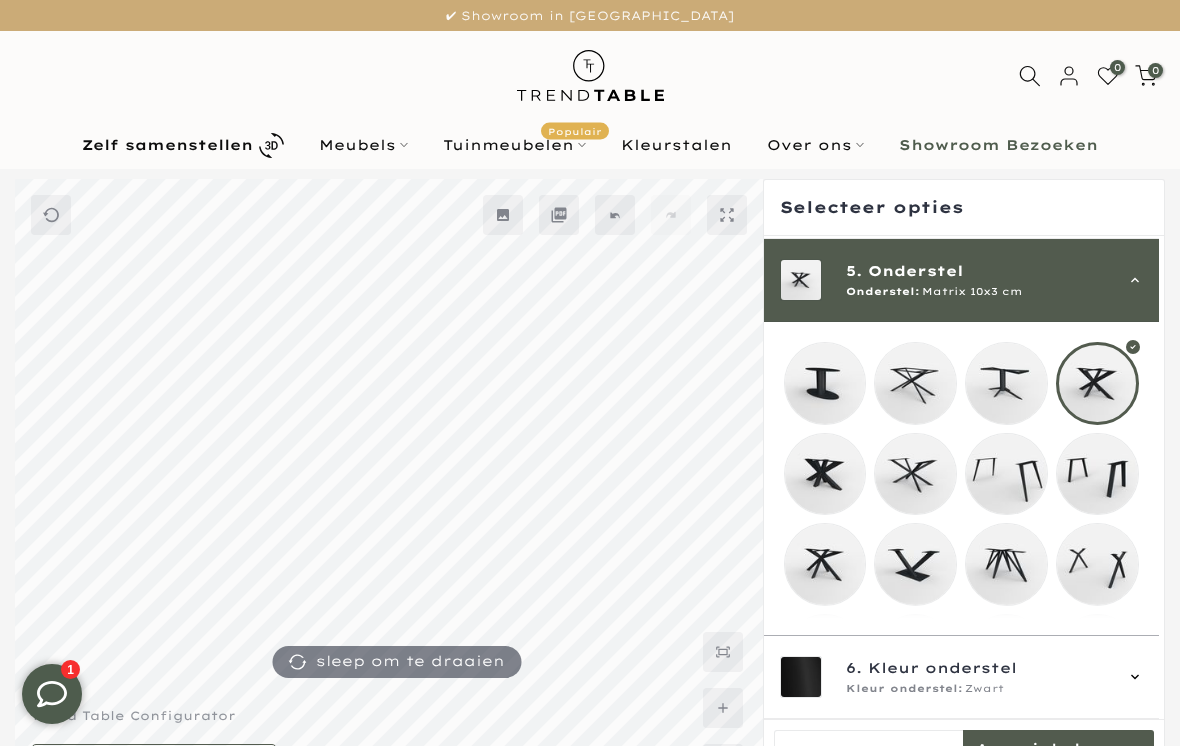 click at bounding box center [915, 474] 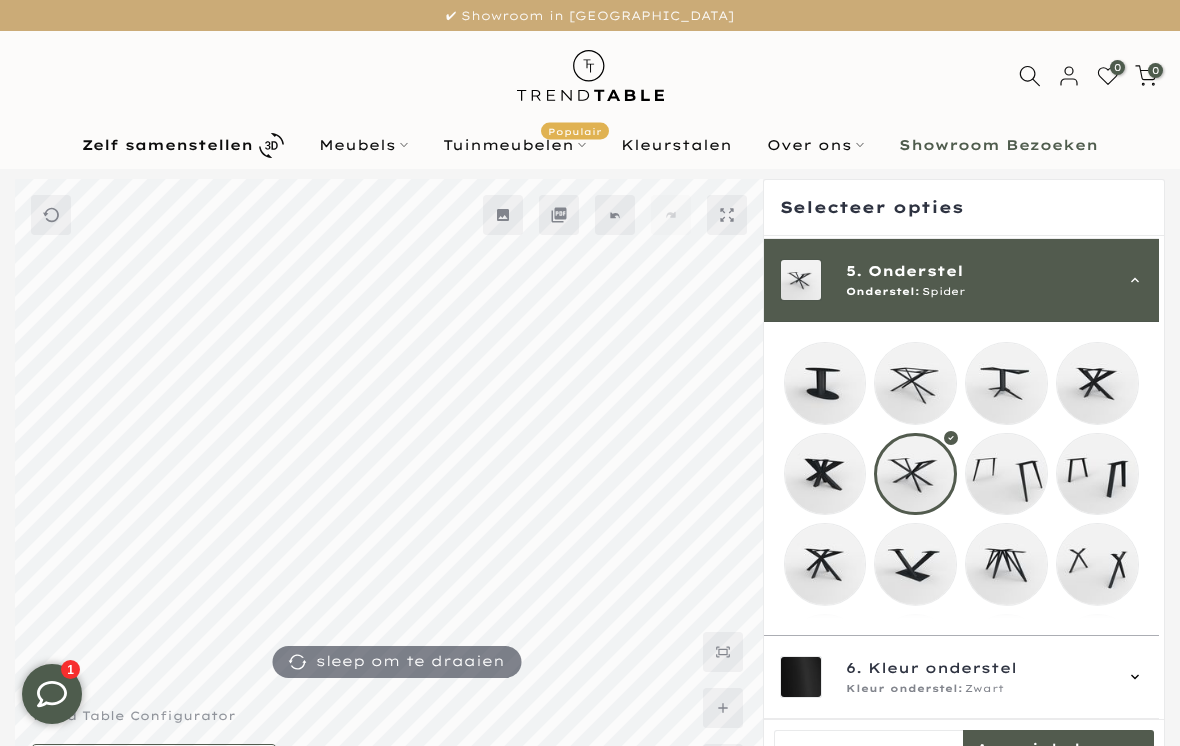click at bounding box center (915, 383) 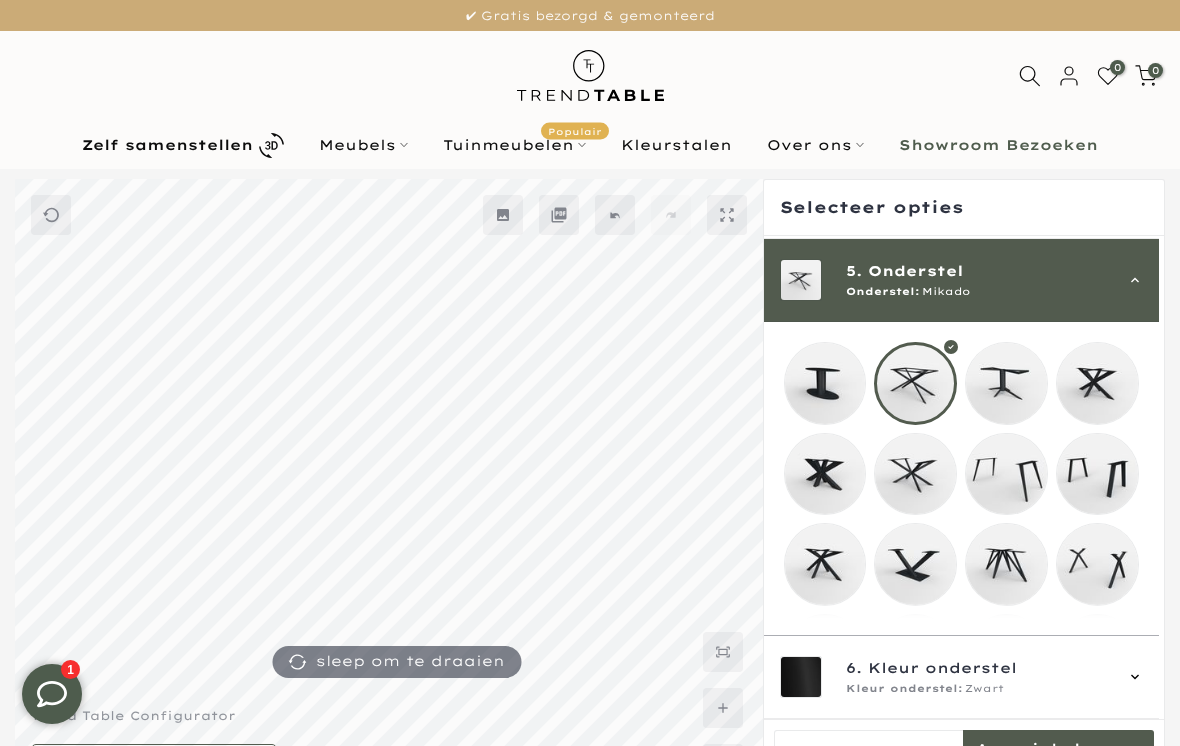 click at bounding box center (825, 474) 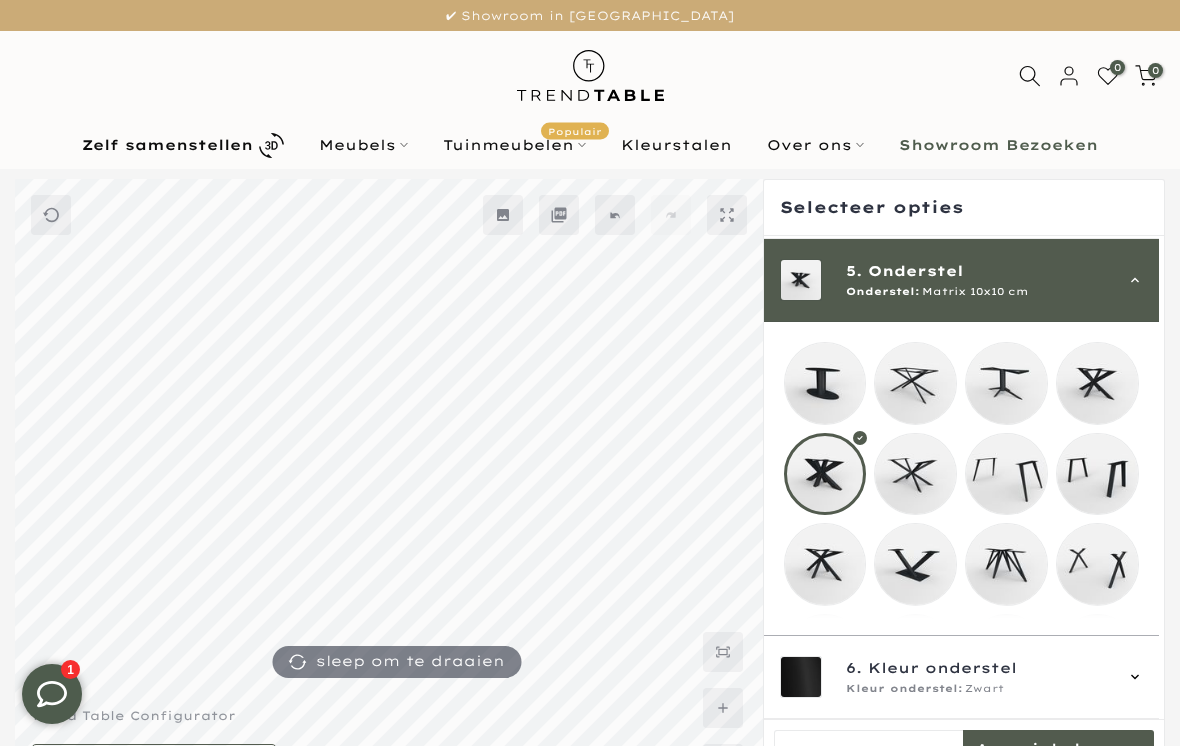 click at bounding box center (1097, 383) 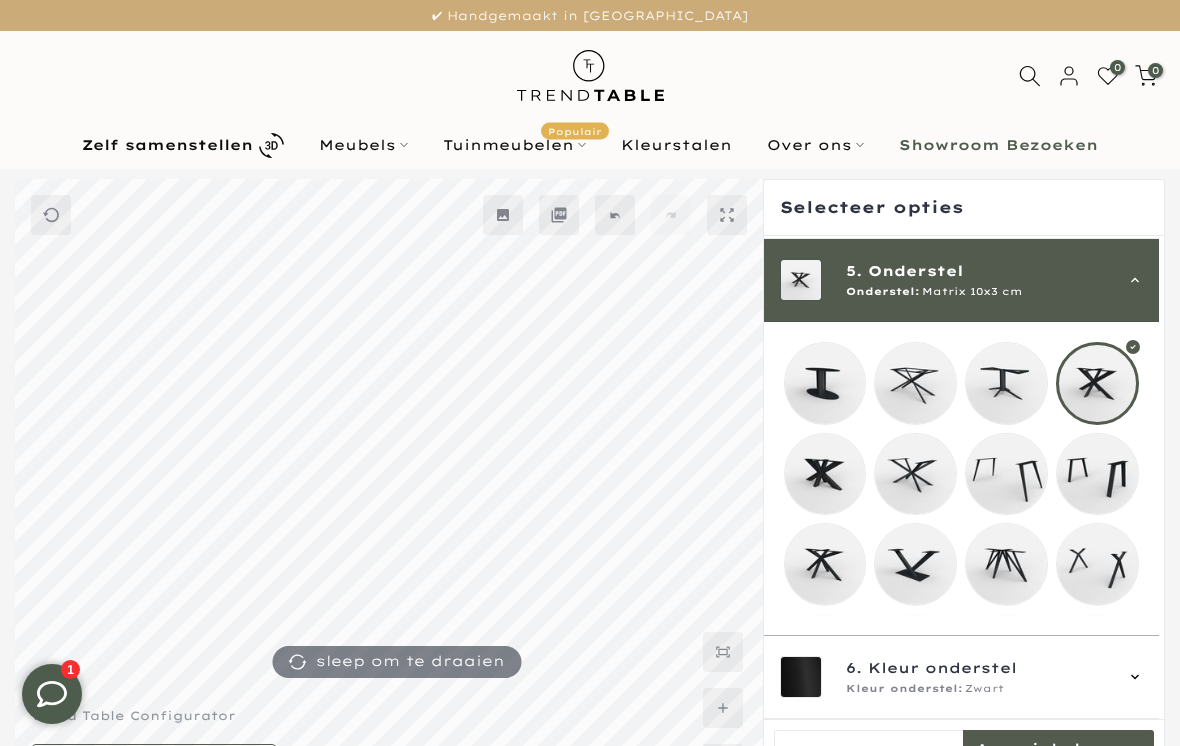 click at bounding box center [915, 383] 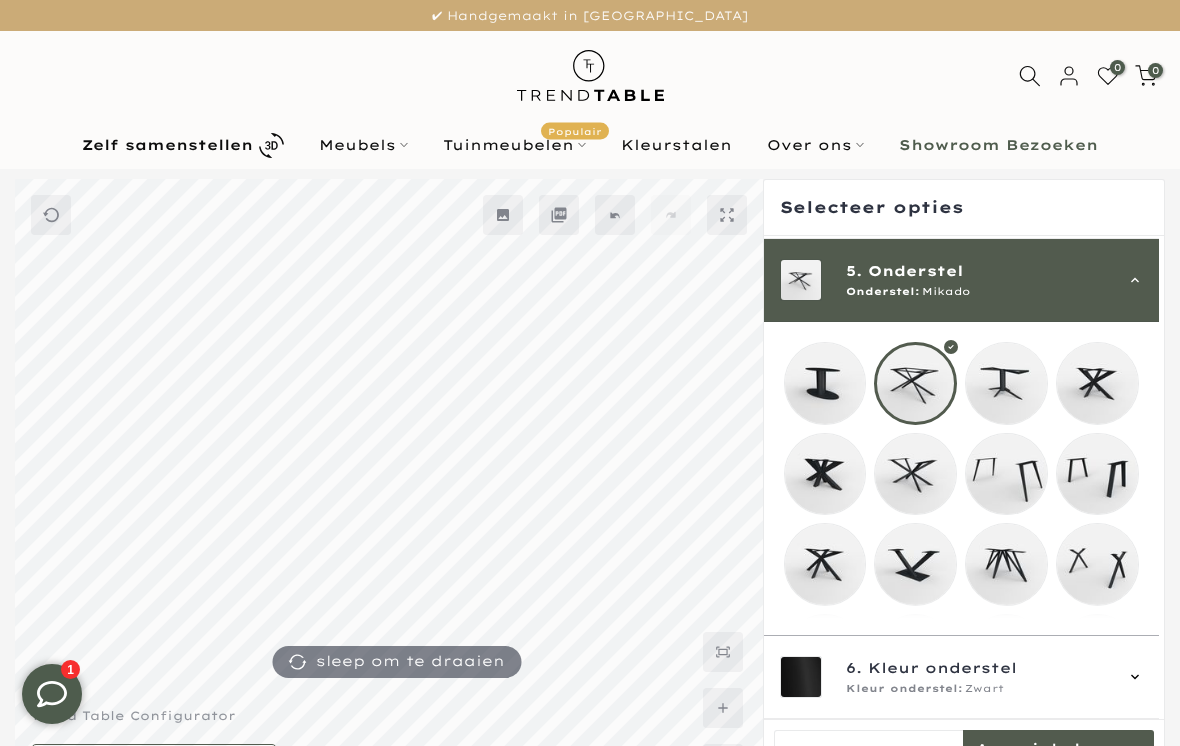 click on "5. Onderstel Onderstel: Mikado" at bounding box center [962, 280] 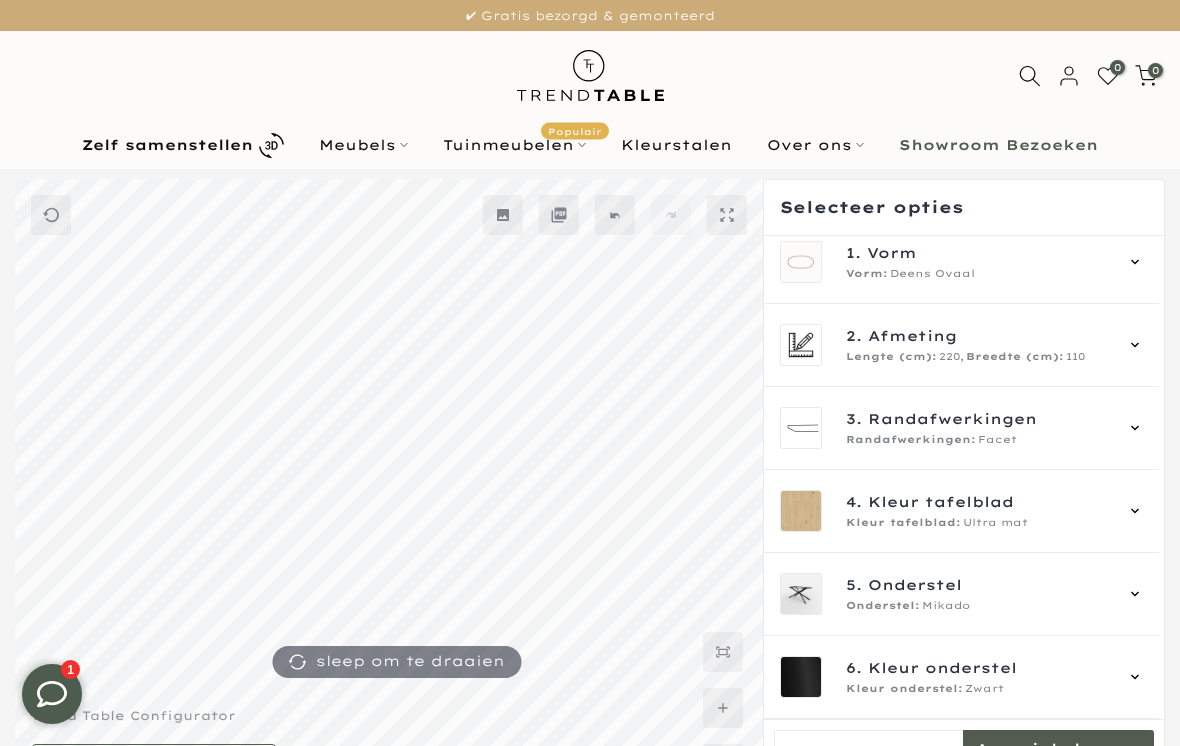 scroll, scrollTop: 0, scrollLeft: 0, axis: both 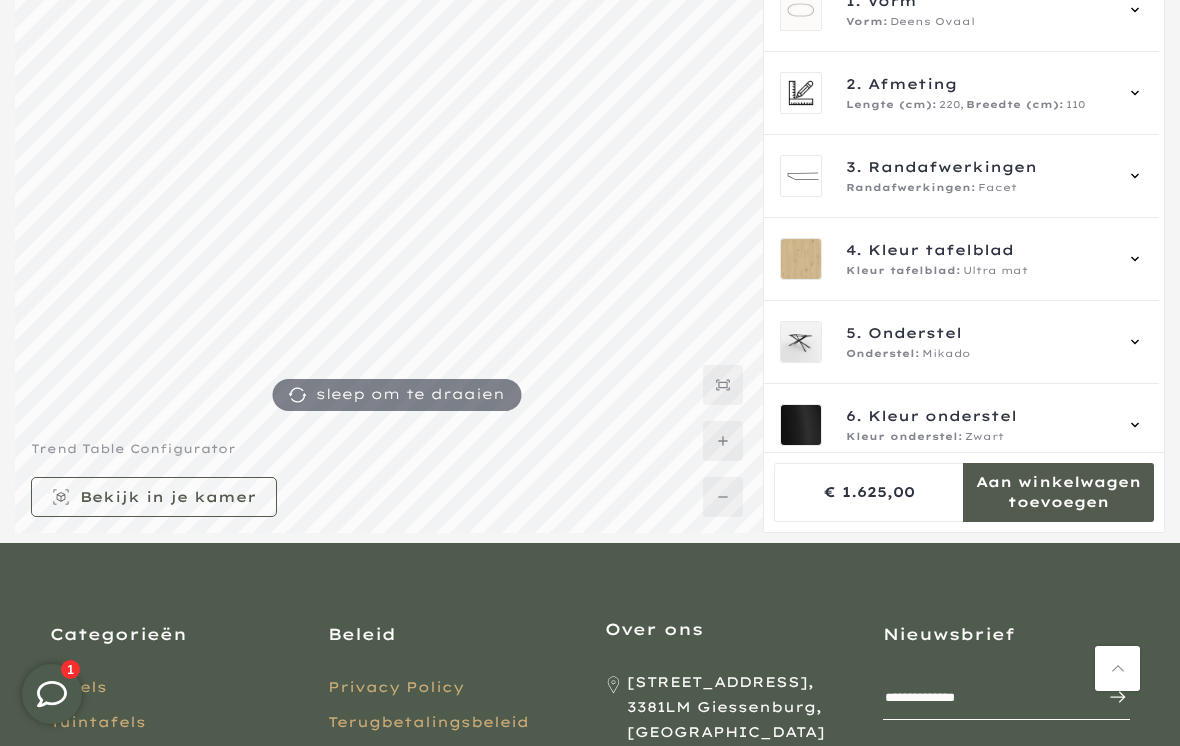 click on "Zwart" at bounding box center [984, 437] 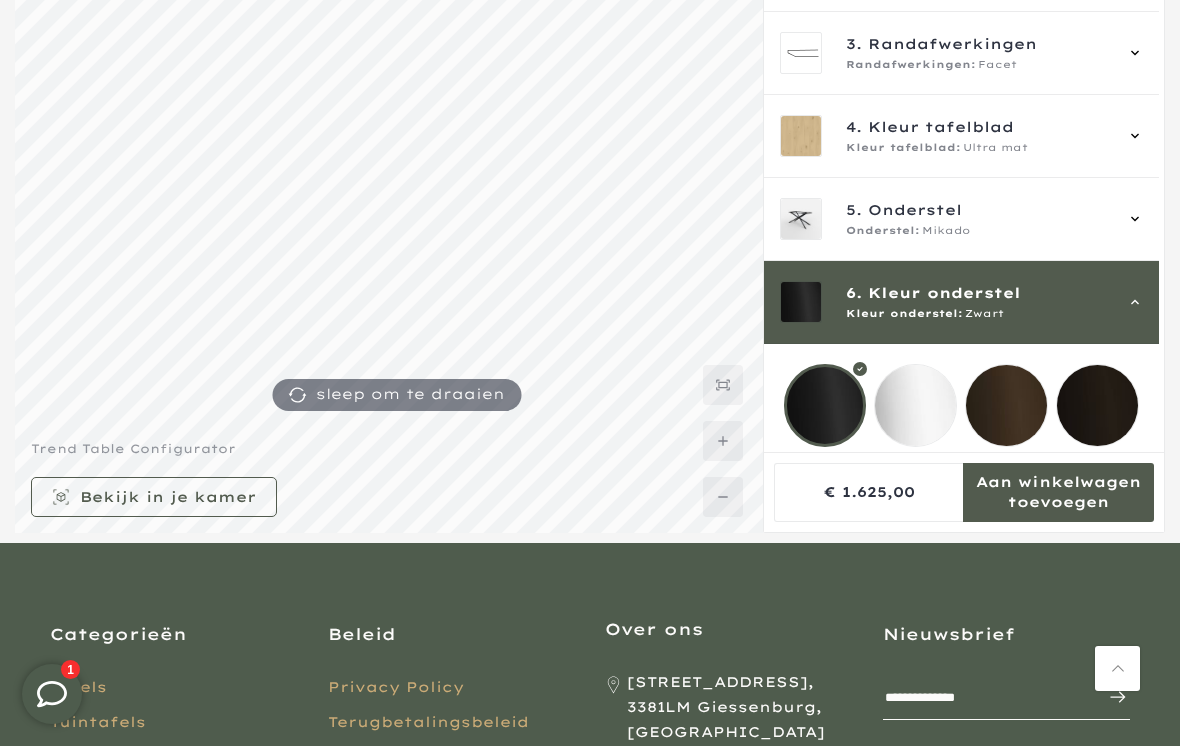 scroll, scrollTop: 215, scrollLeft: 0, axis: vertical 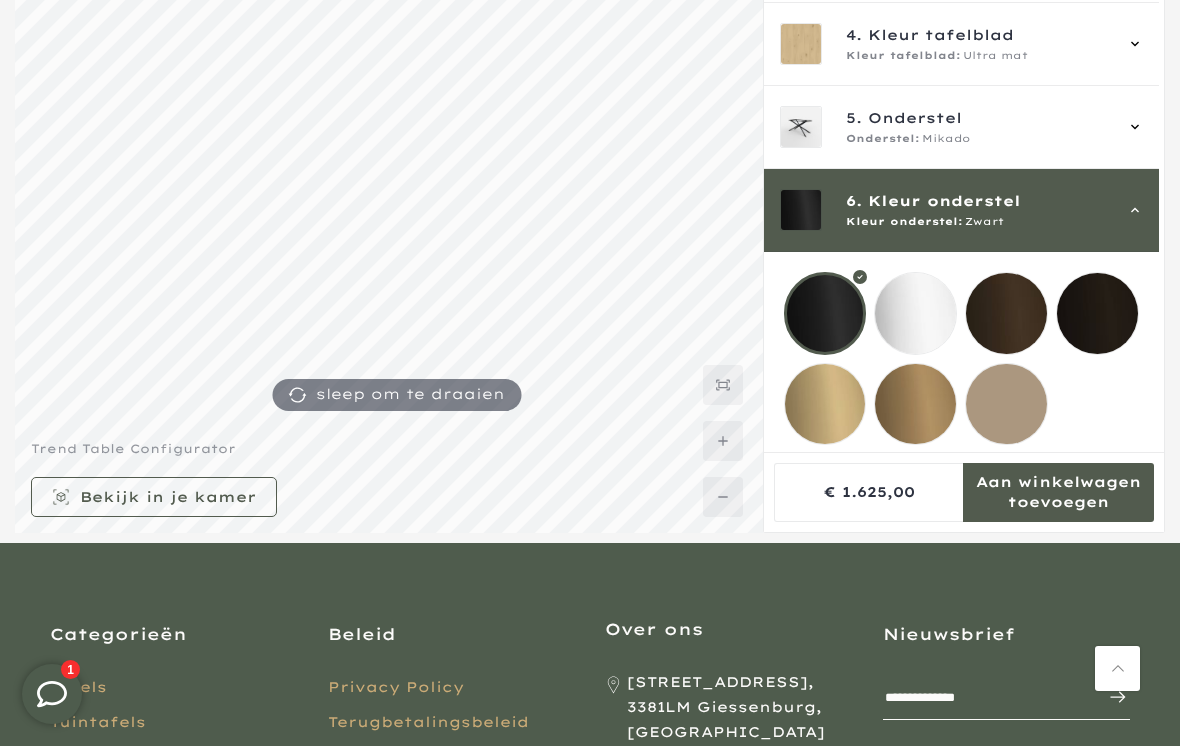 click at bounding box center [962, 359] 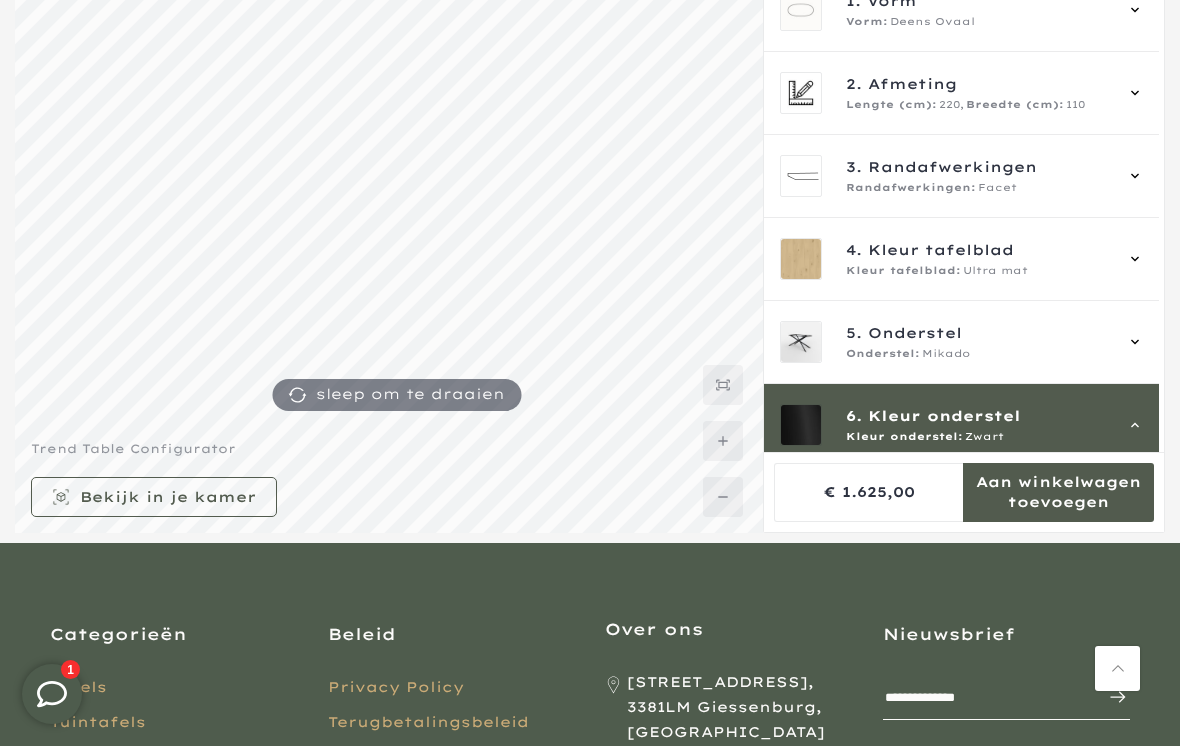 scroll, scrollTop: 0, scrollLeft: 0, axis: both 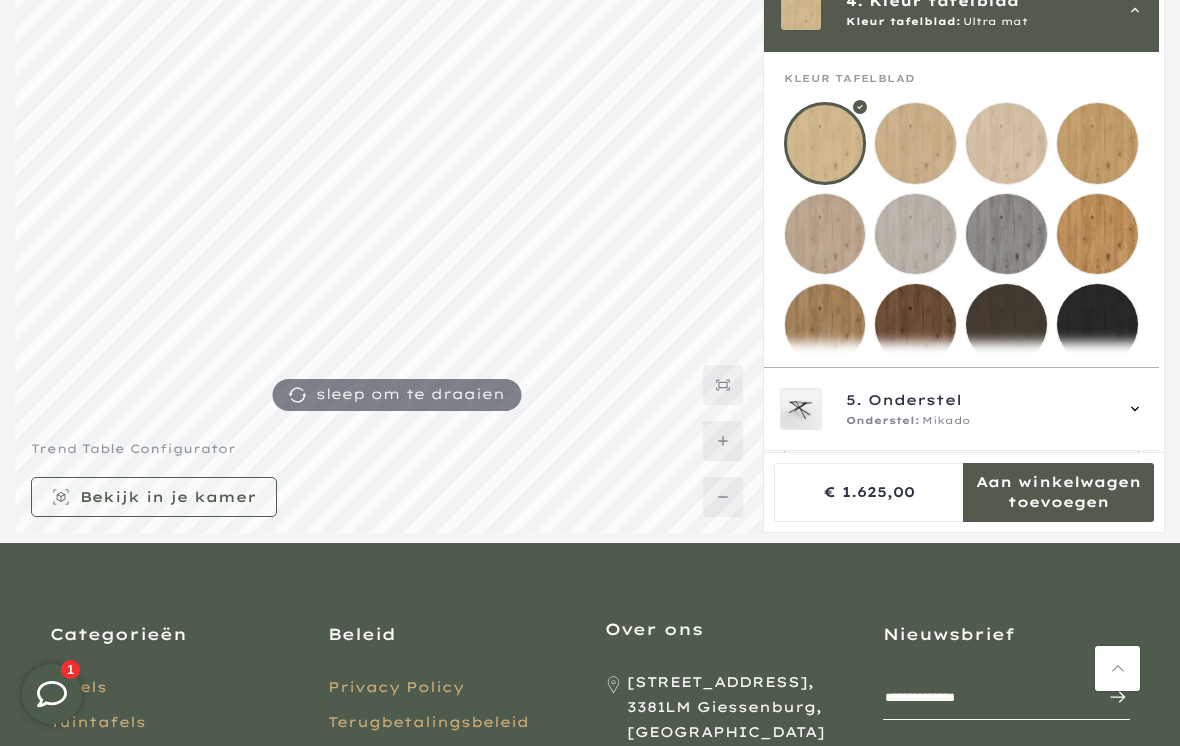 click at bounding box center [825, 324] 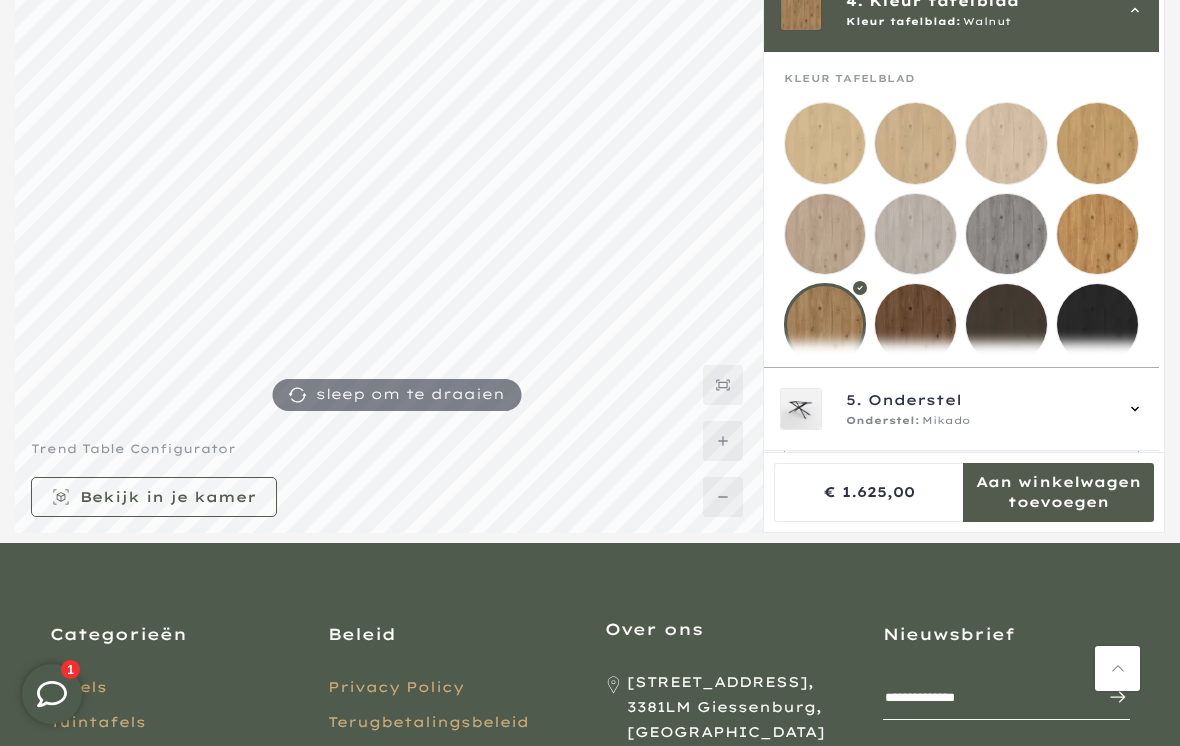 click at bounding box center (1097, 234) 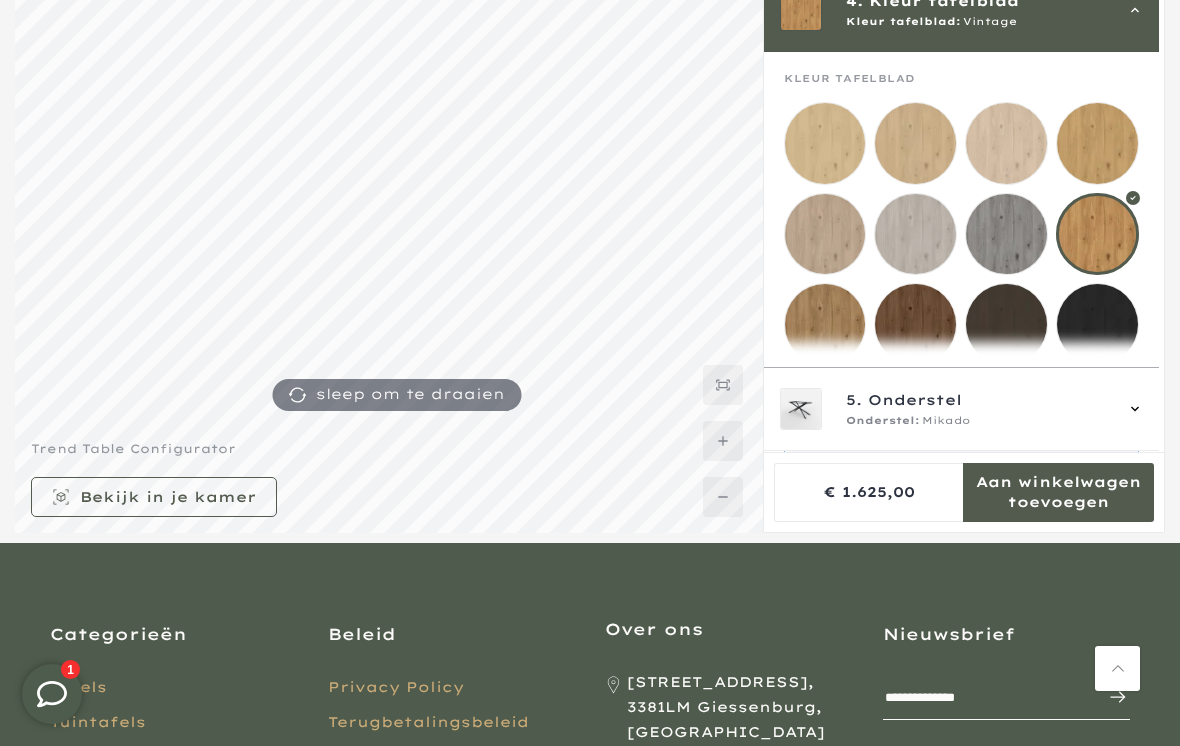 click at bounding box center [915, 324] 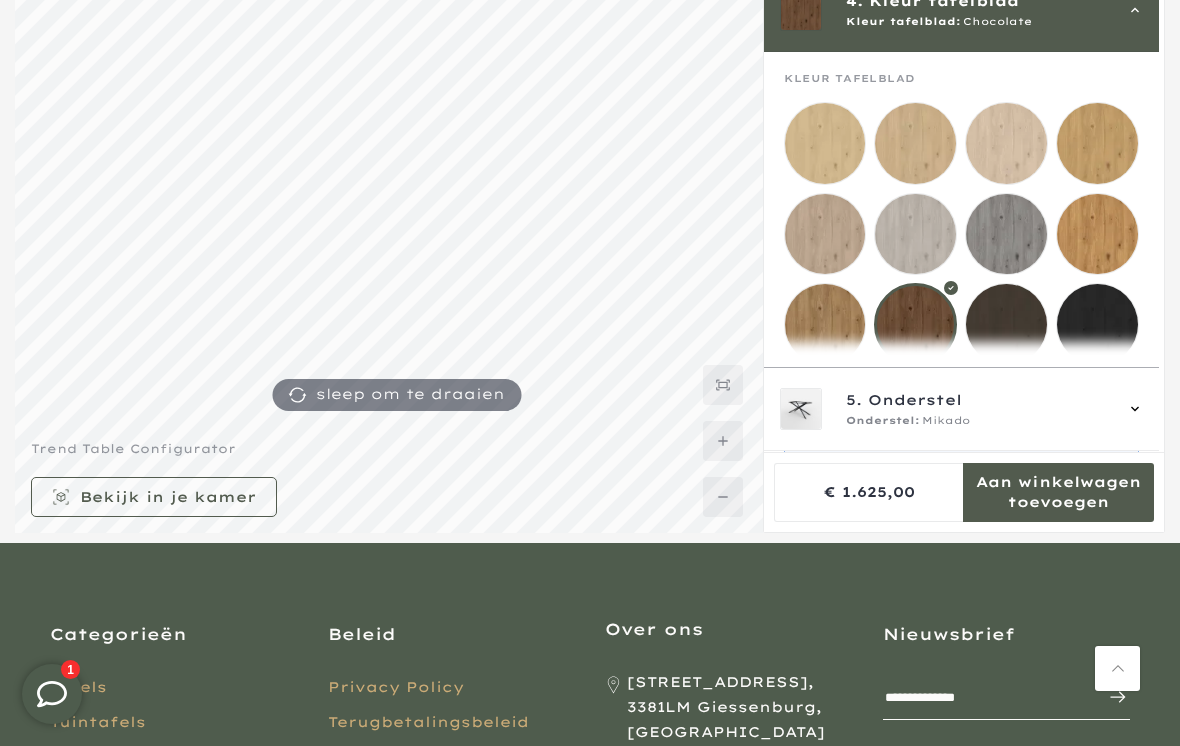 click at bounding box center [825, 324] 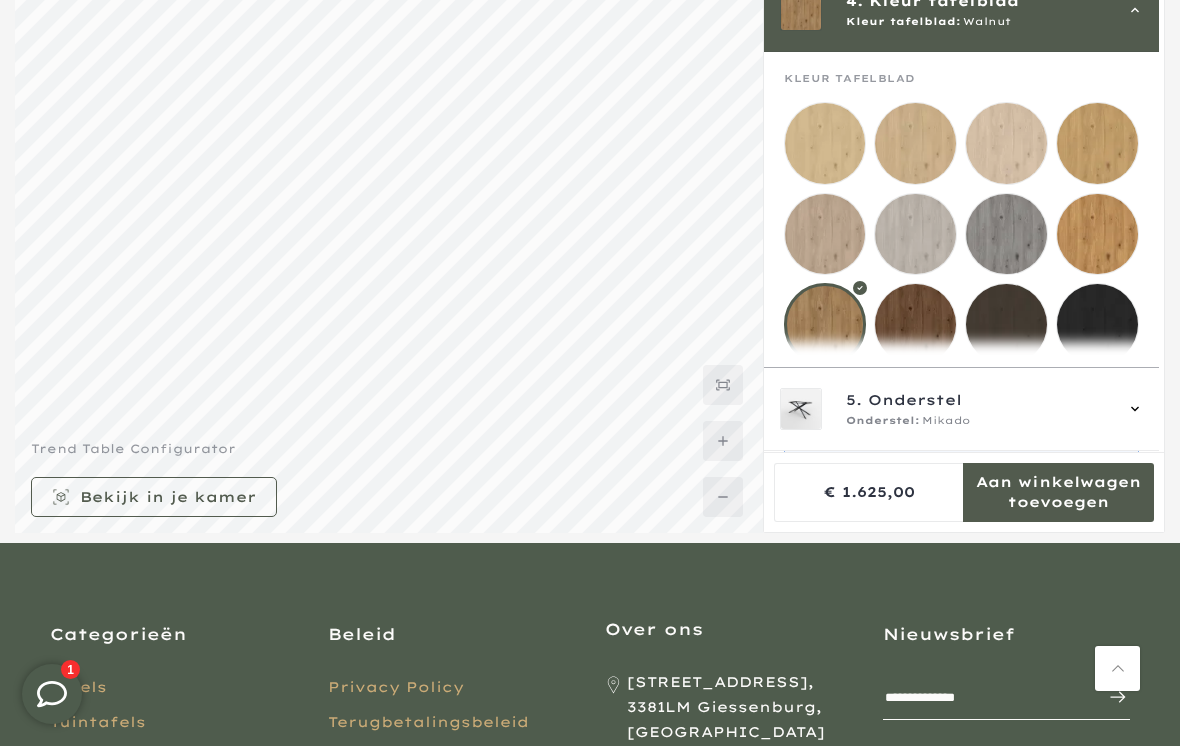 scroll, scrollTop: 179, scrollLeft: 0, axis: vertical 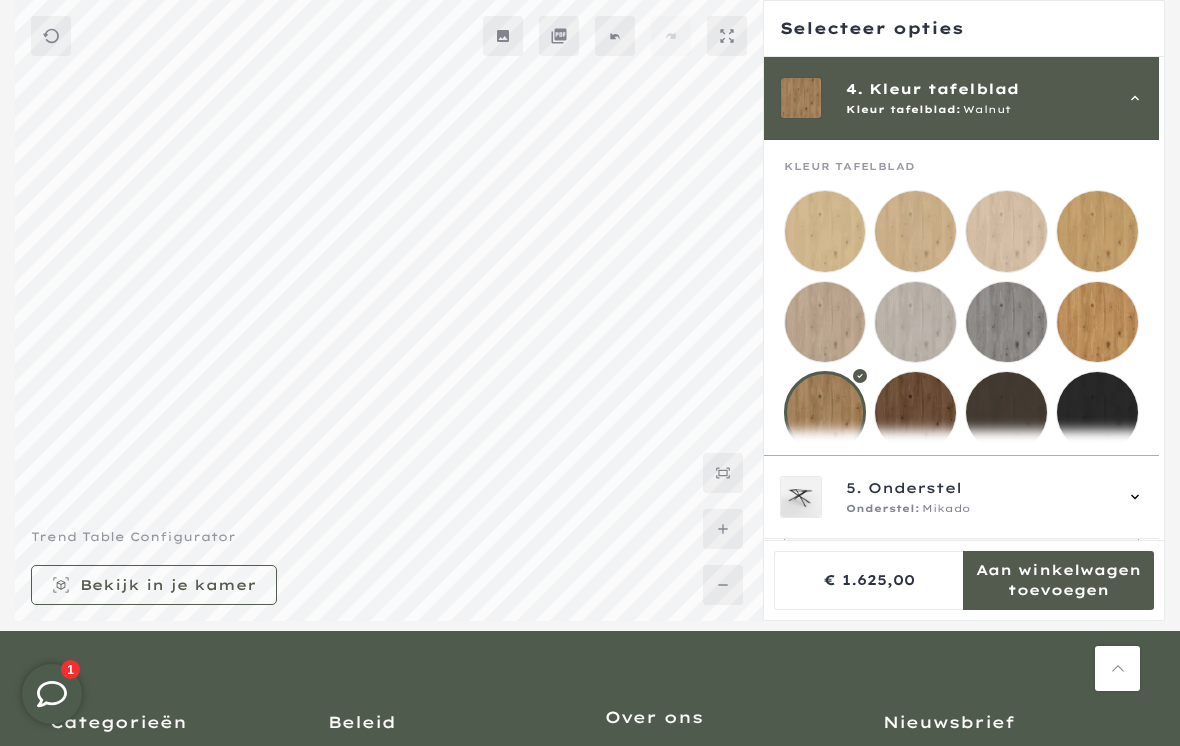 click 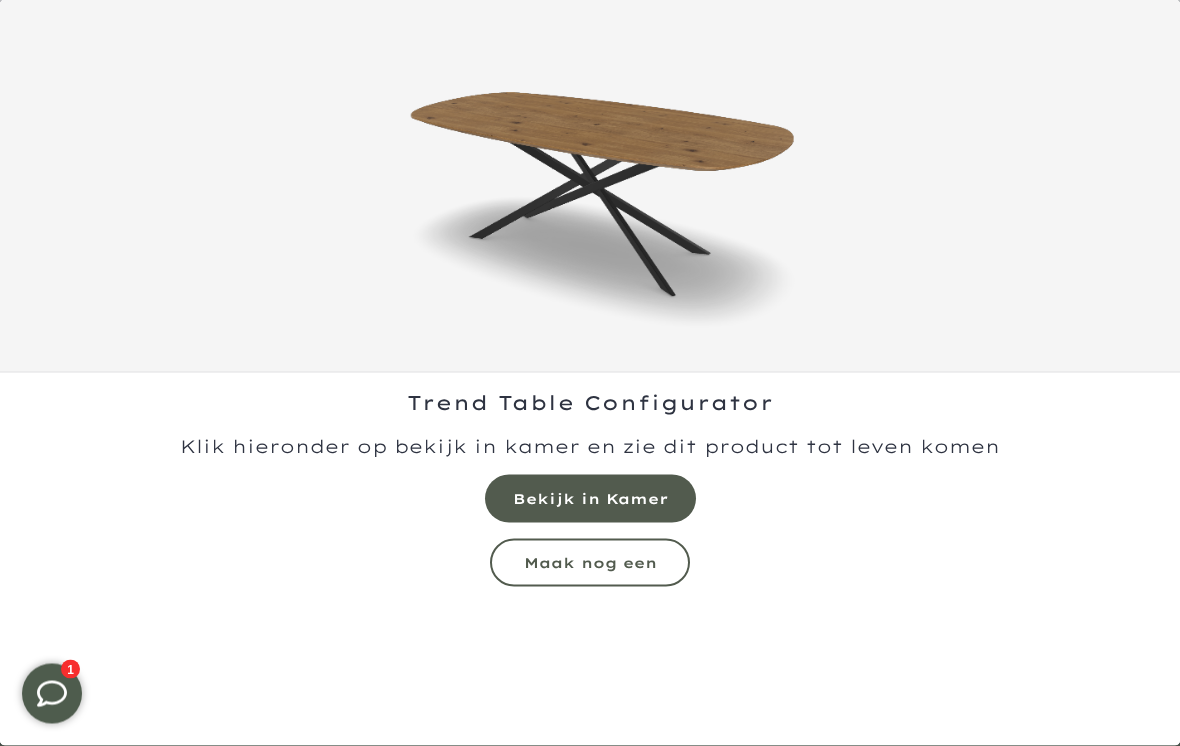 scroll, scrollTop: 77, scrollLeft: 0, axis: vertical 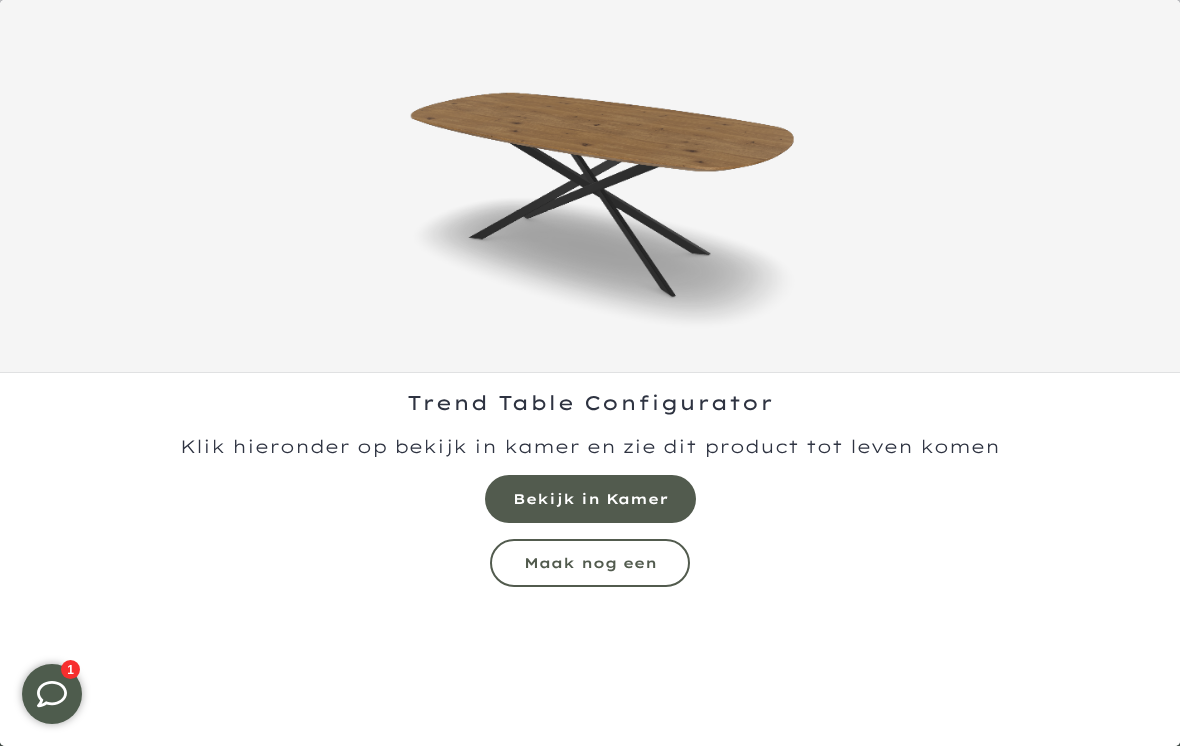 click at bounding box center (590, 499) 